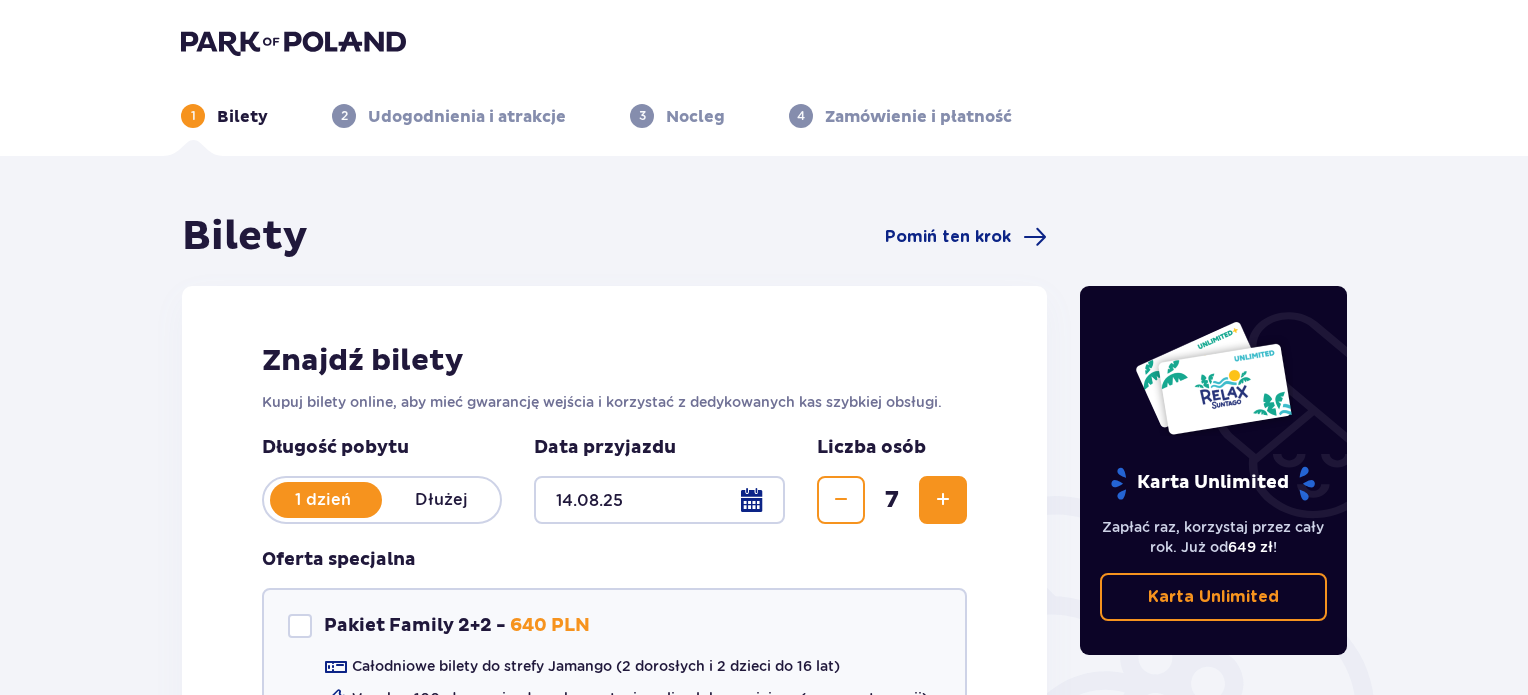 scroll, scrollTop: 0, scrollLeft: 0, axis: both 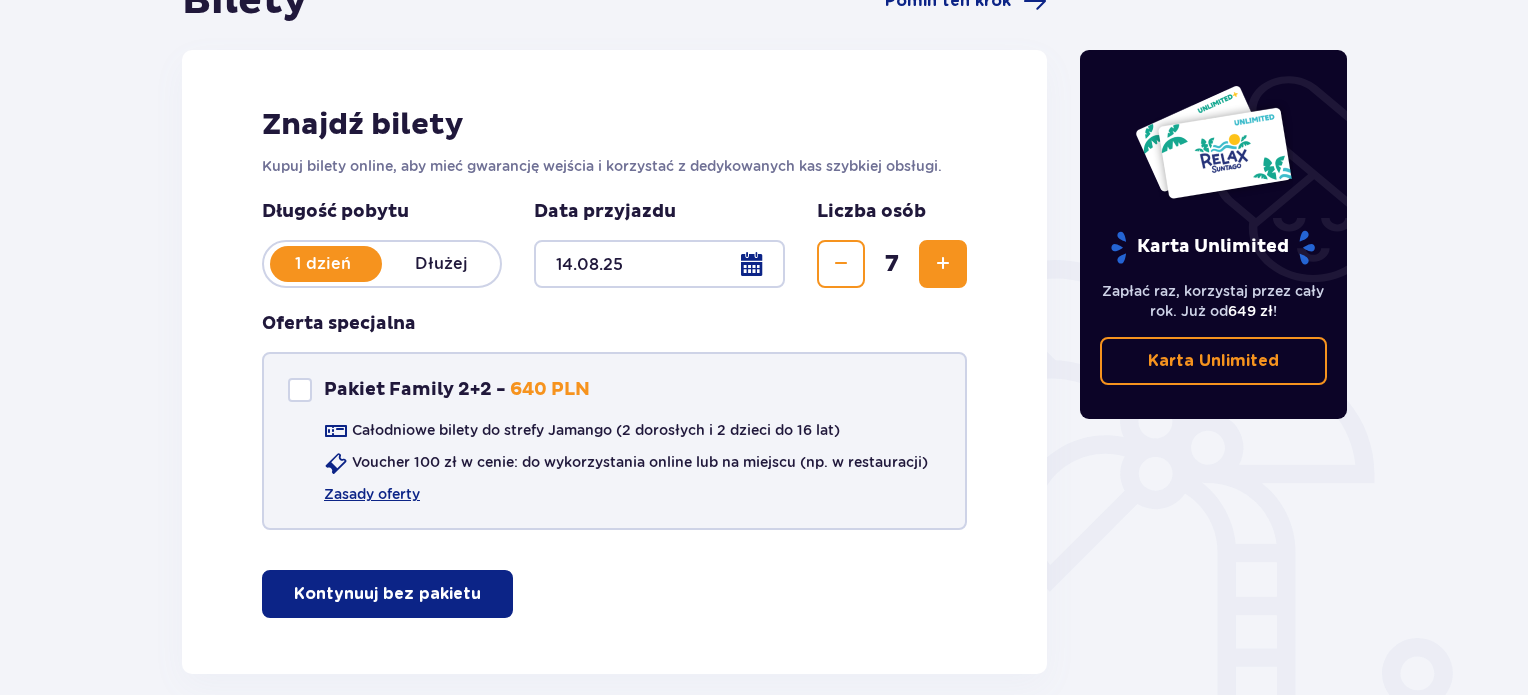 click at bounding box center (300, 390) 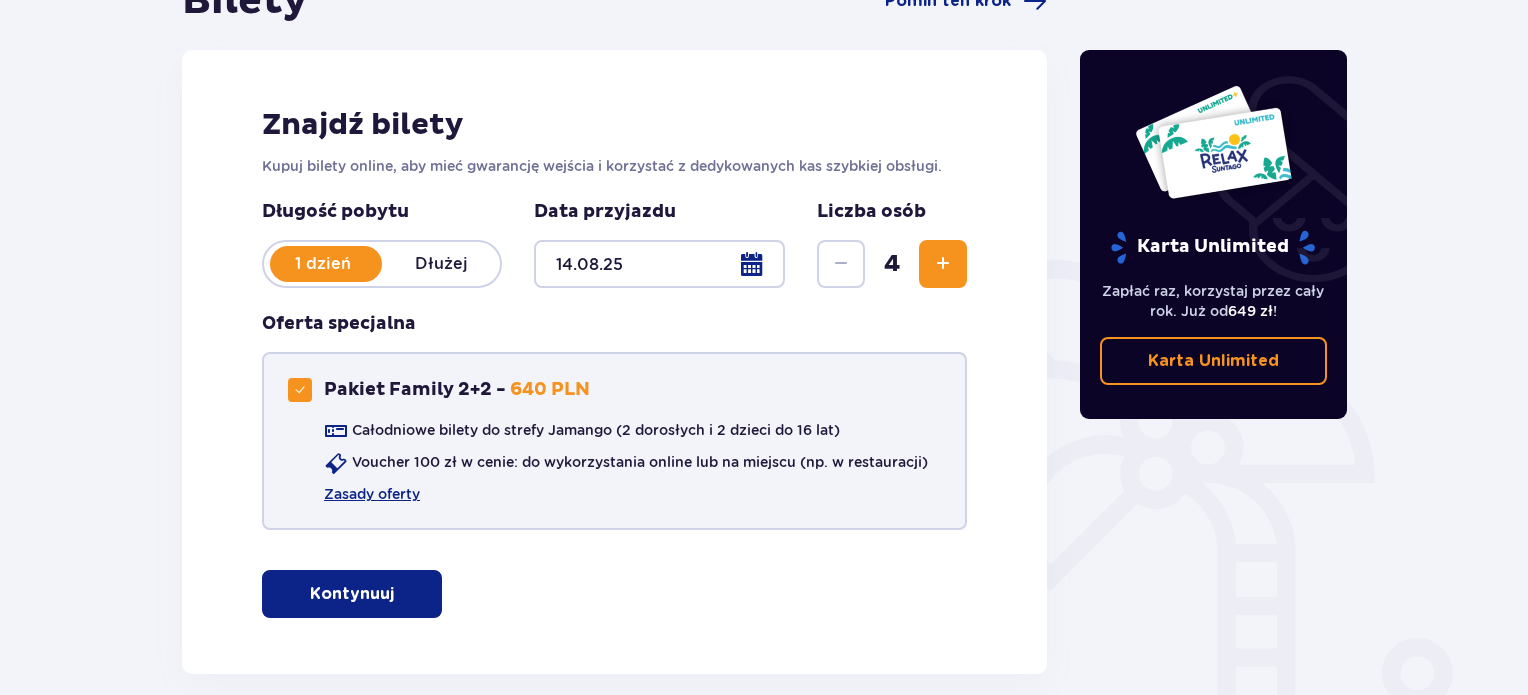 checkbox on "true" 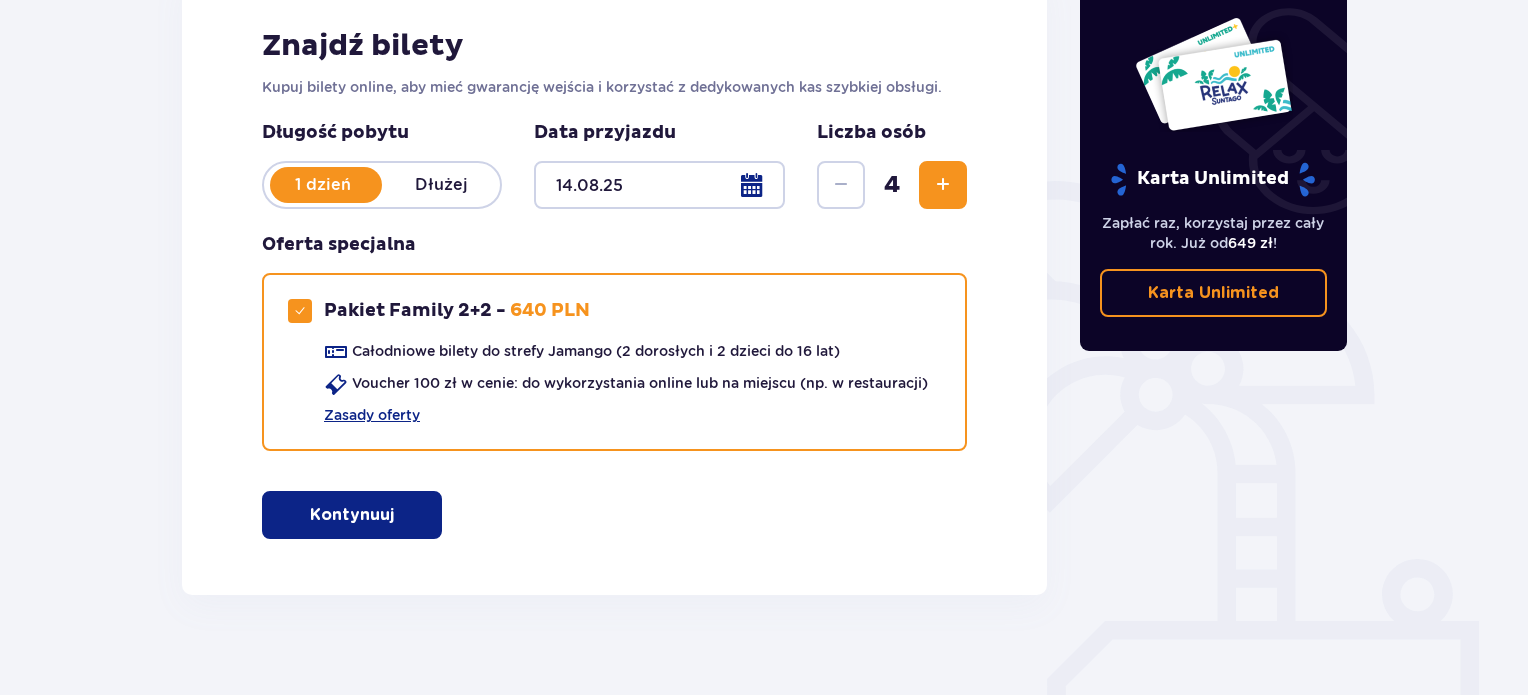 scroll, scrollTop: 316, scrollLeft: 0, axis: vertical 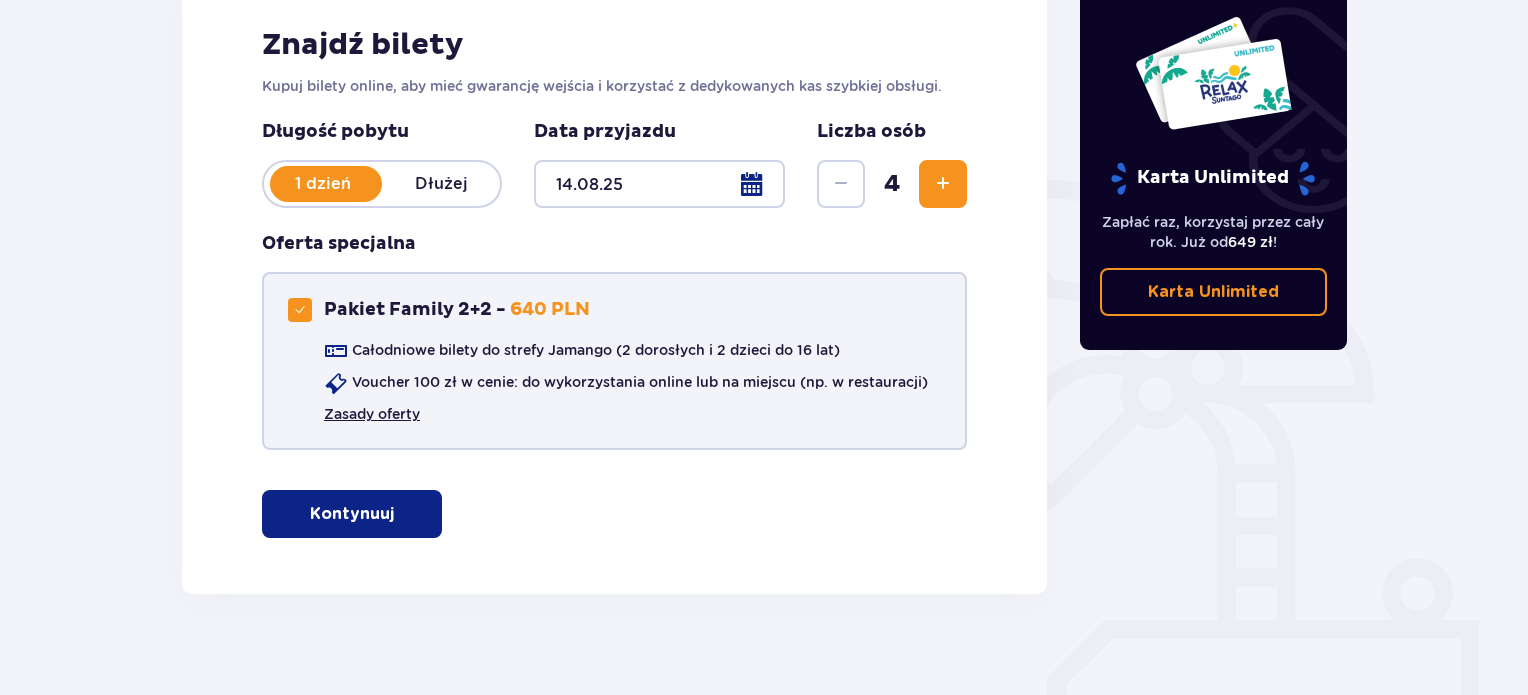 click on "Zasady oferty" at bounding box center [372, 414] 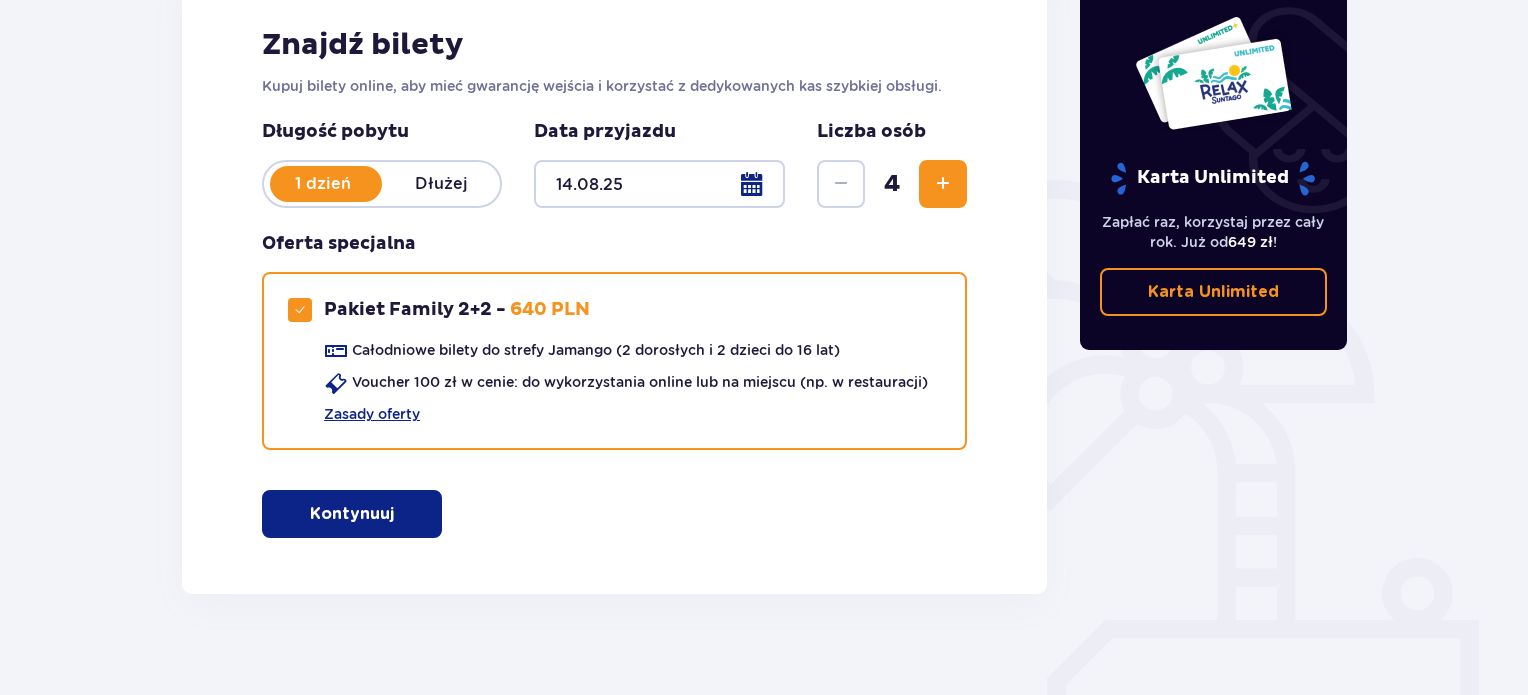 click on "Kontynuuj" at bounding box center [352, 514] 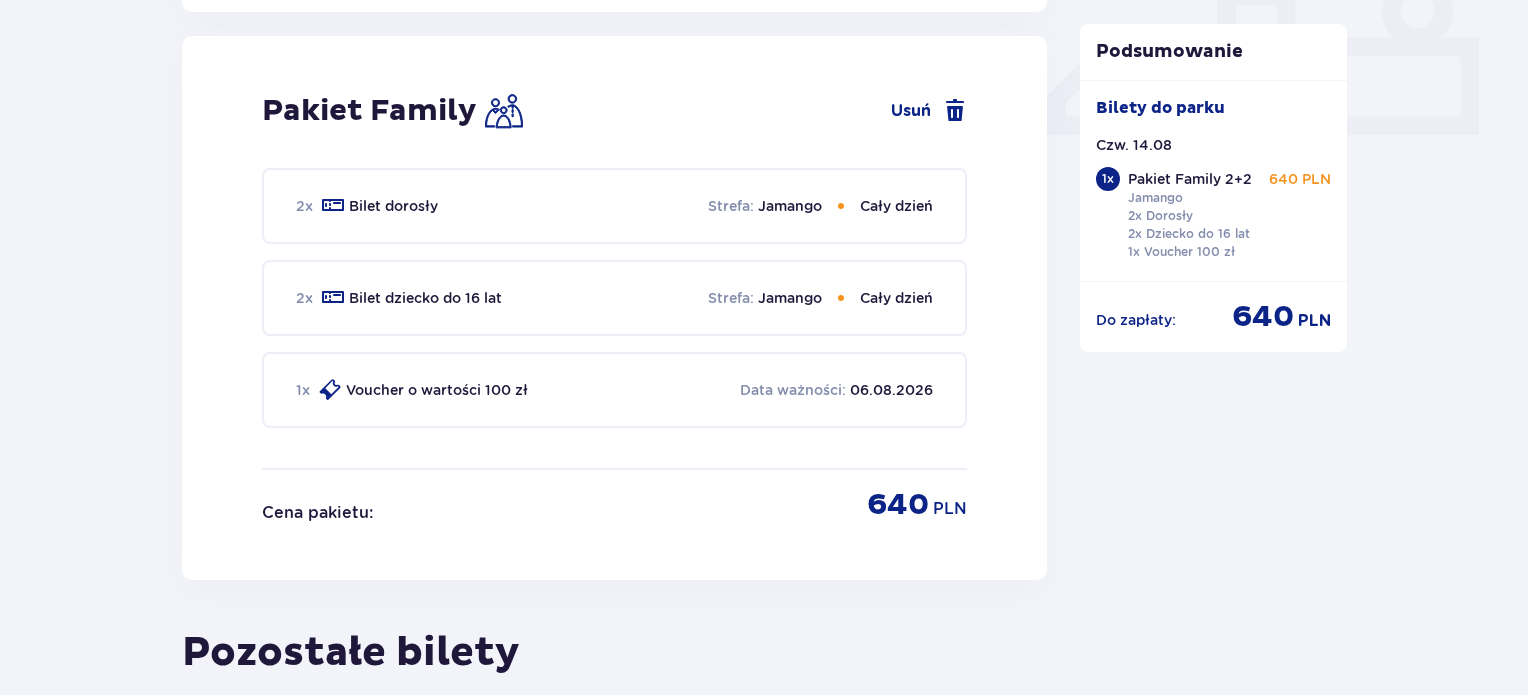 scroll, scrollTop: 909, scrollLeft: 0, axis: vertical 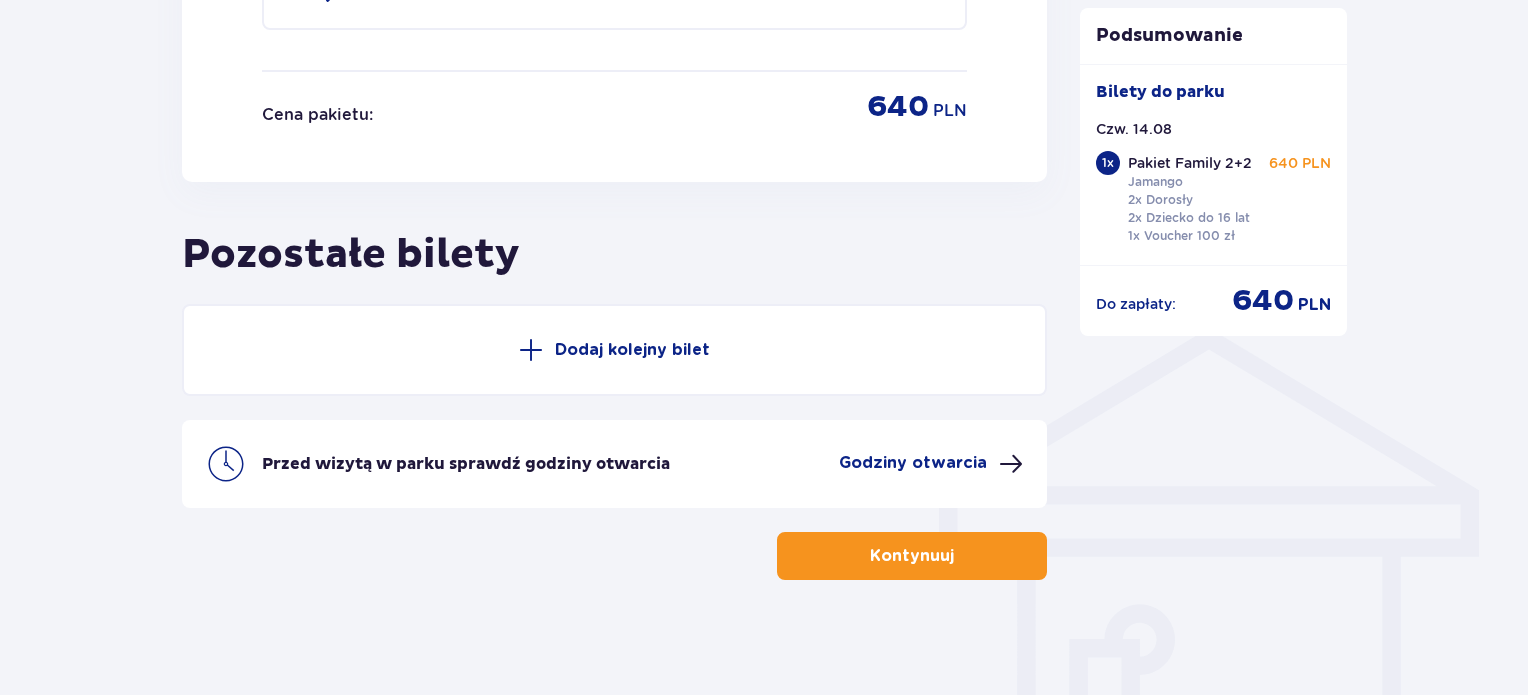 click at bounding box center (531, 350) 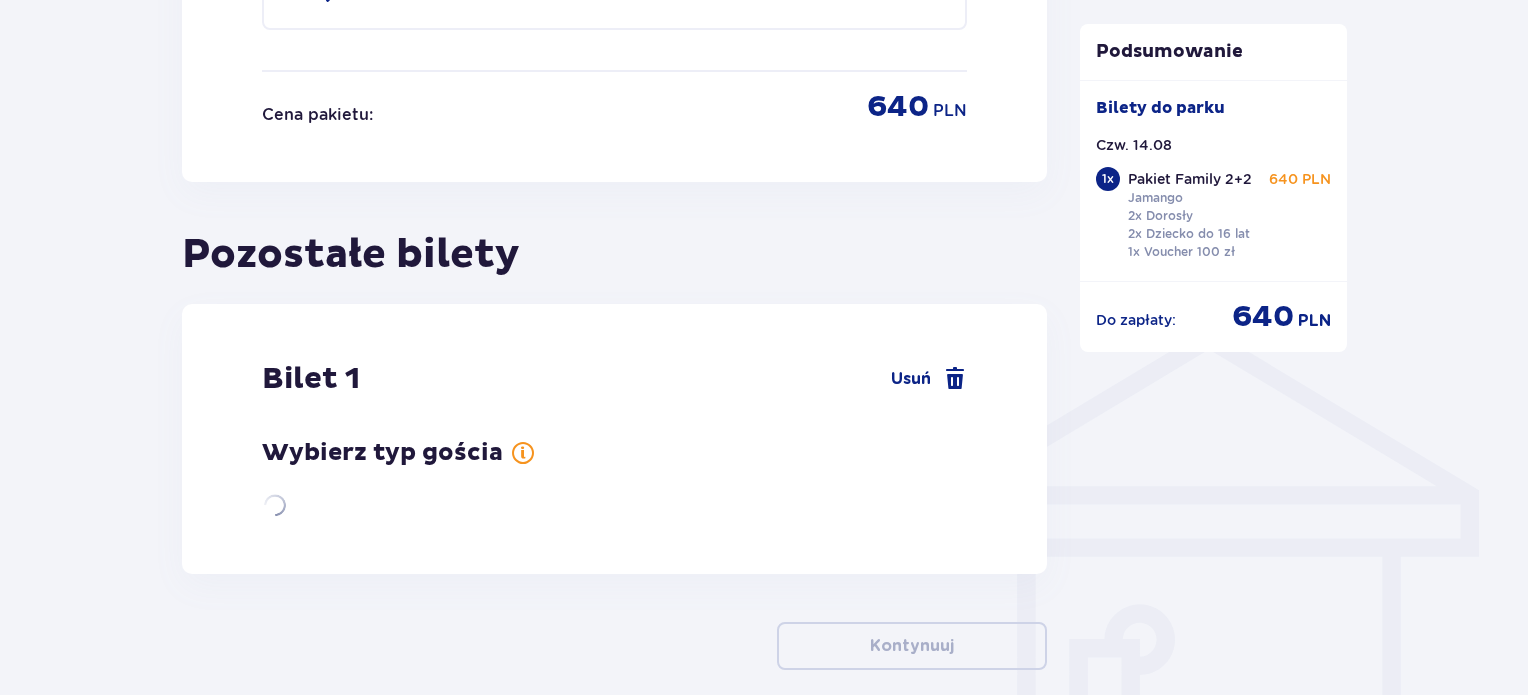 click on "Bilet   1 Usuń Wybierz typ gościa" at bounding box center [614, 439] 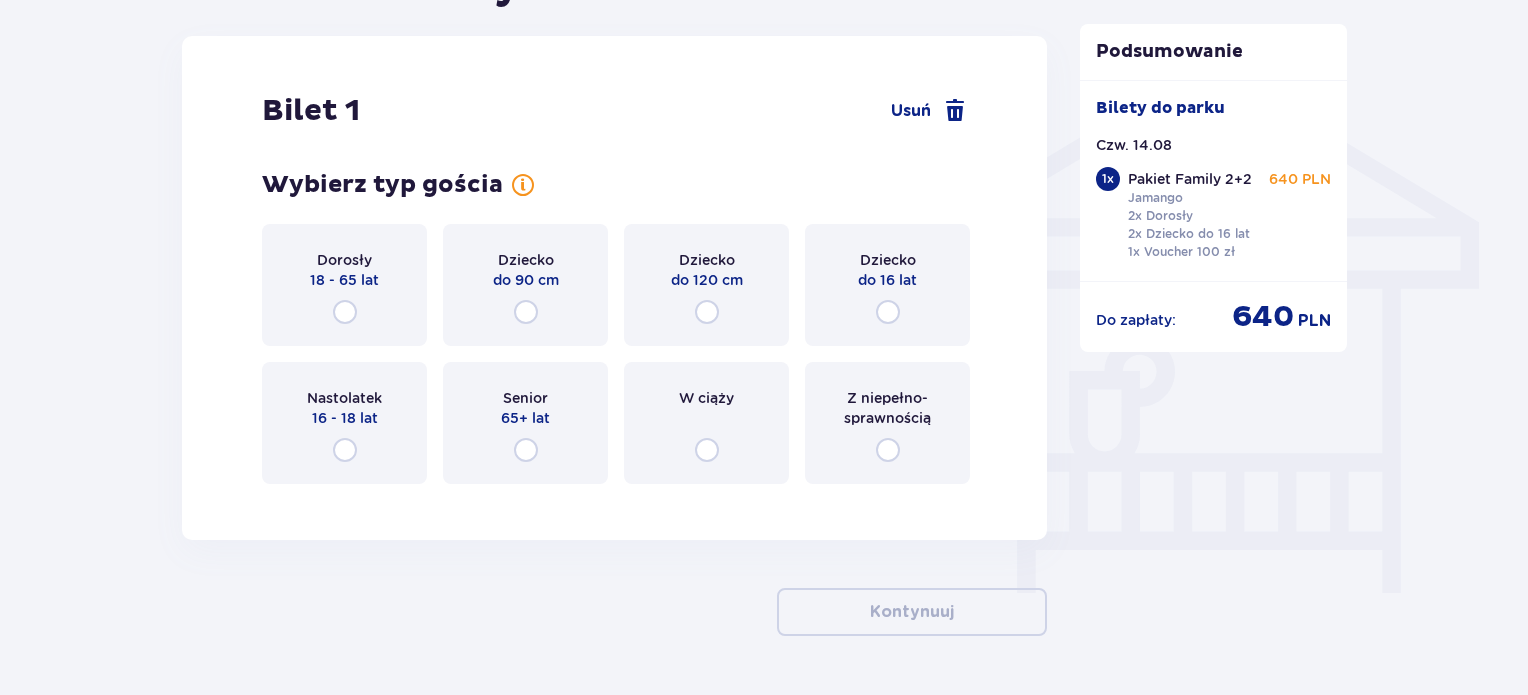 scroll, scrollTop: 1572, scrollLeft: 0, axis: vertical 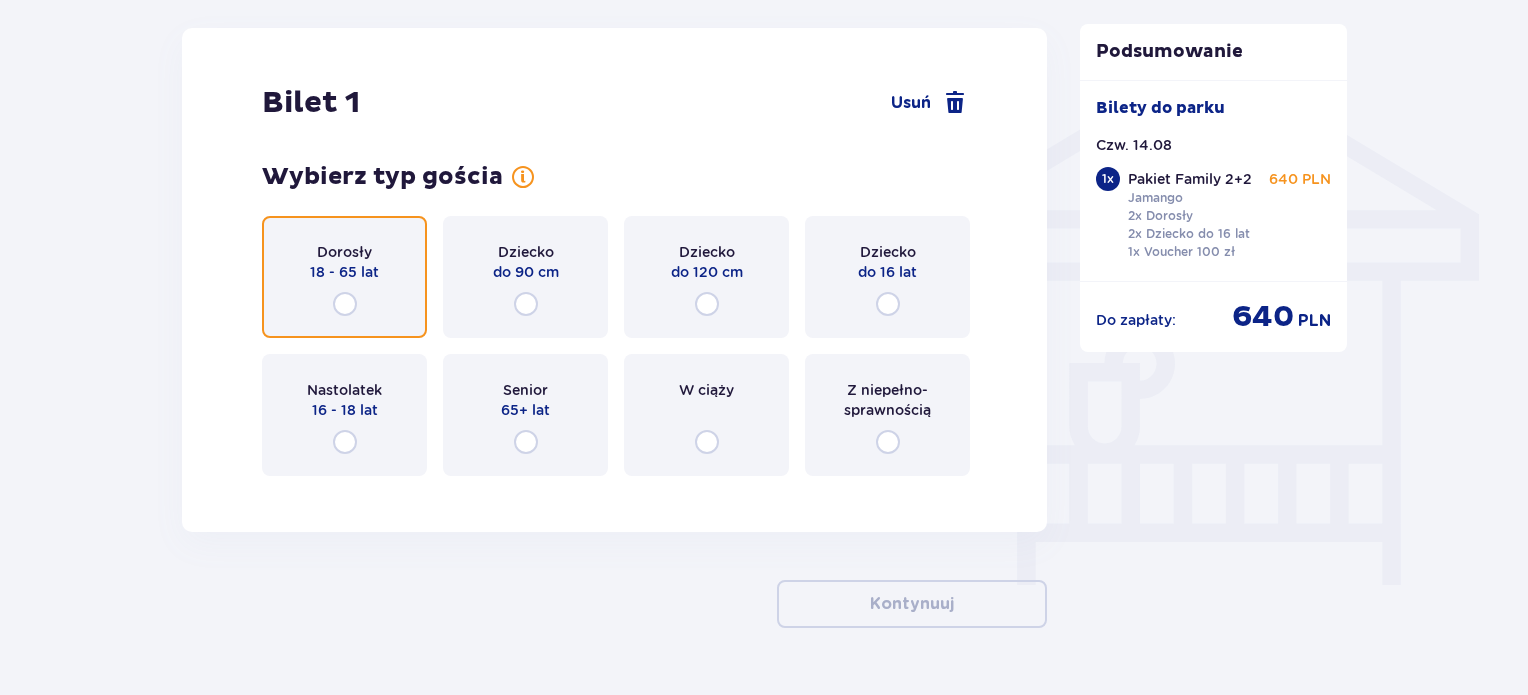 click at bounding box center [345, 304] 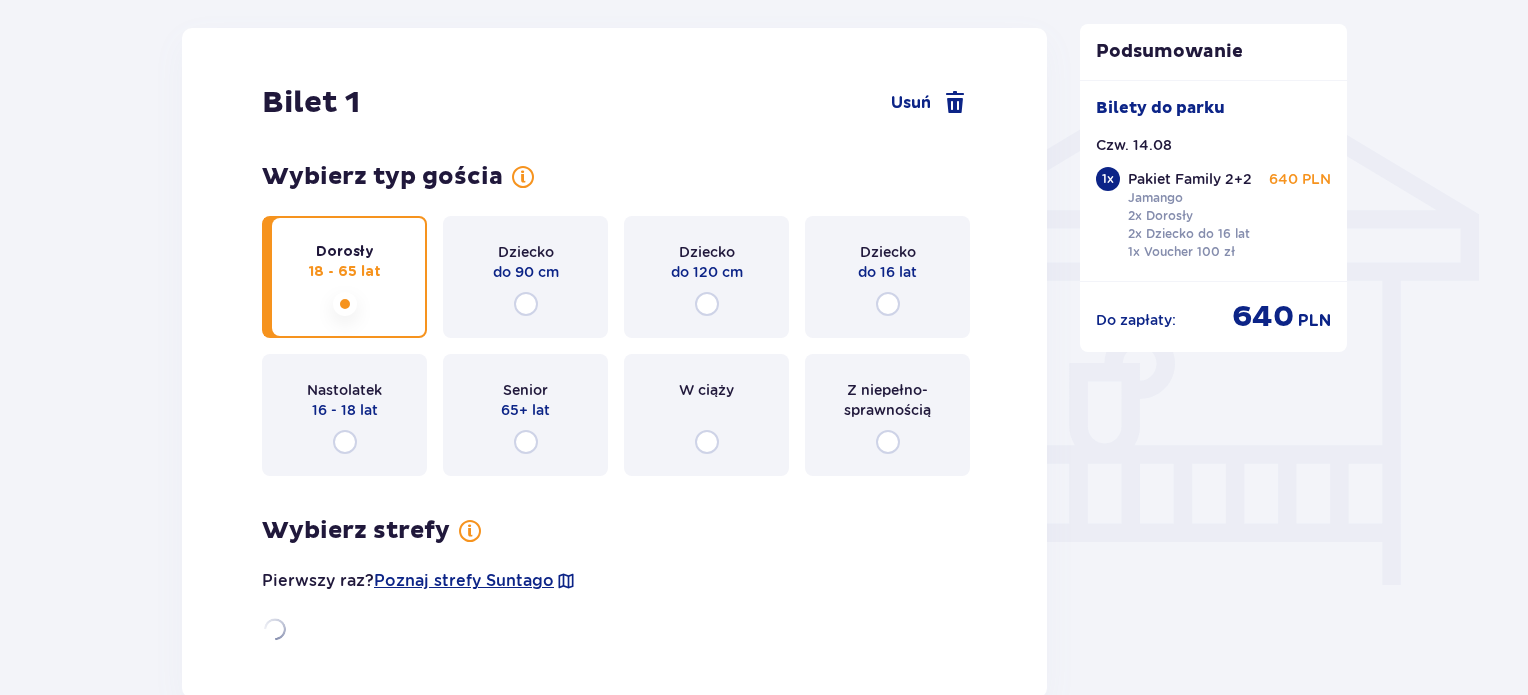 click at bounding box center [345, 304] 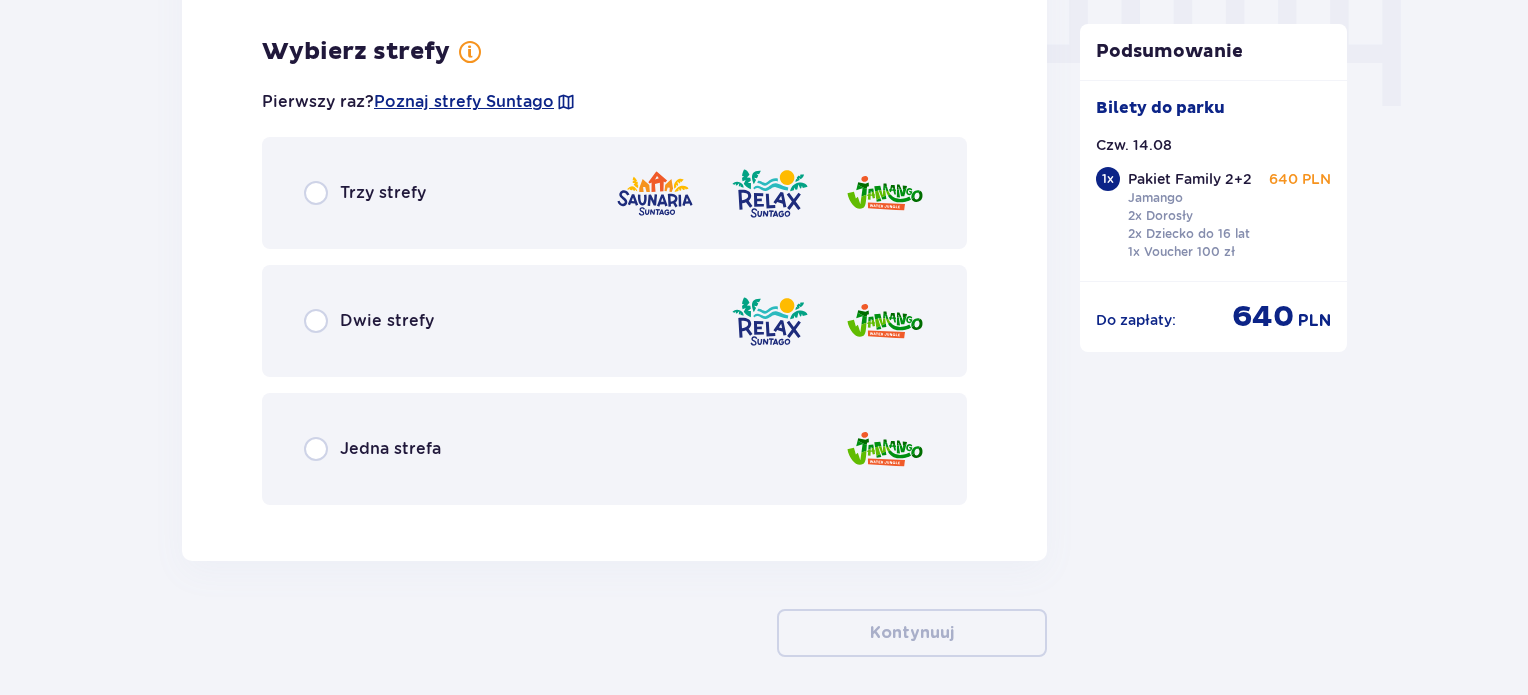 scroll, scrollTop: 2060, scrollLeft: 0, axis: vertical 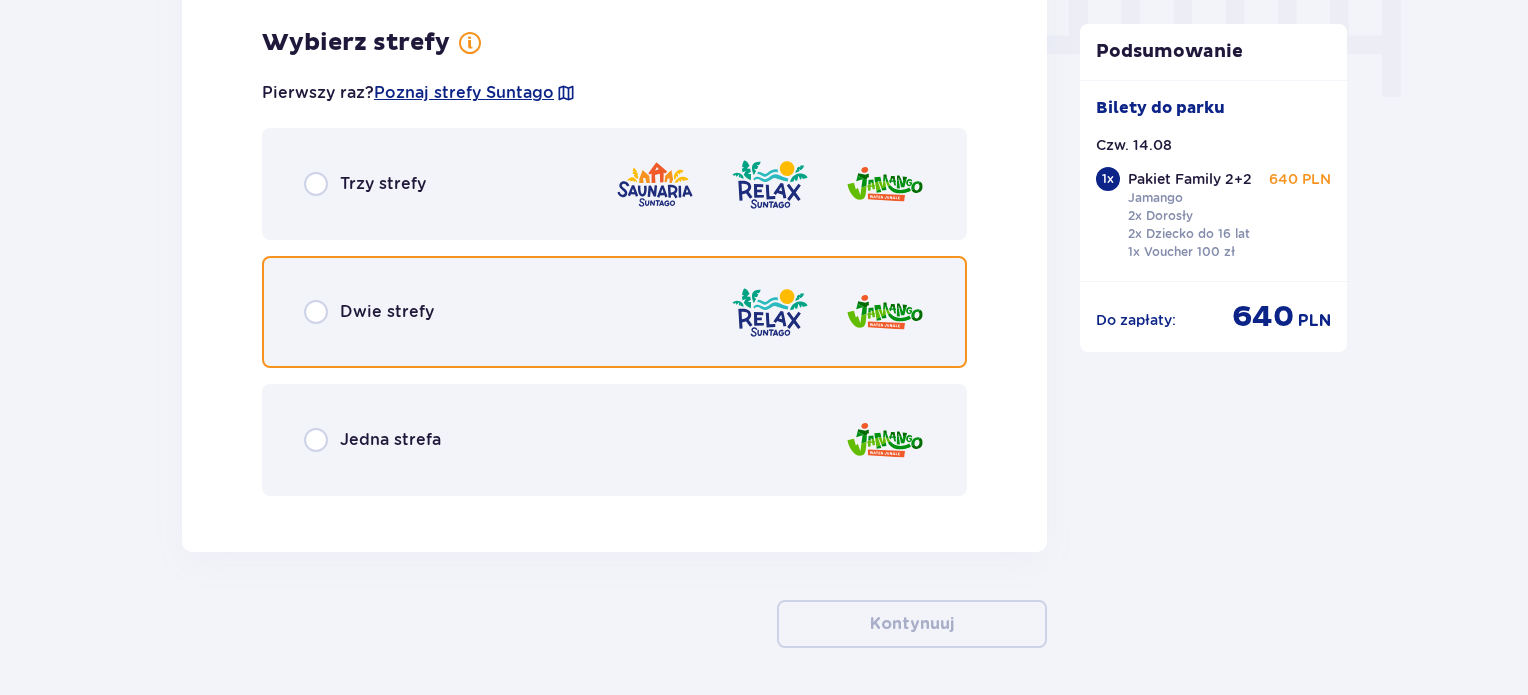 click at bounding box center (316, 312) 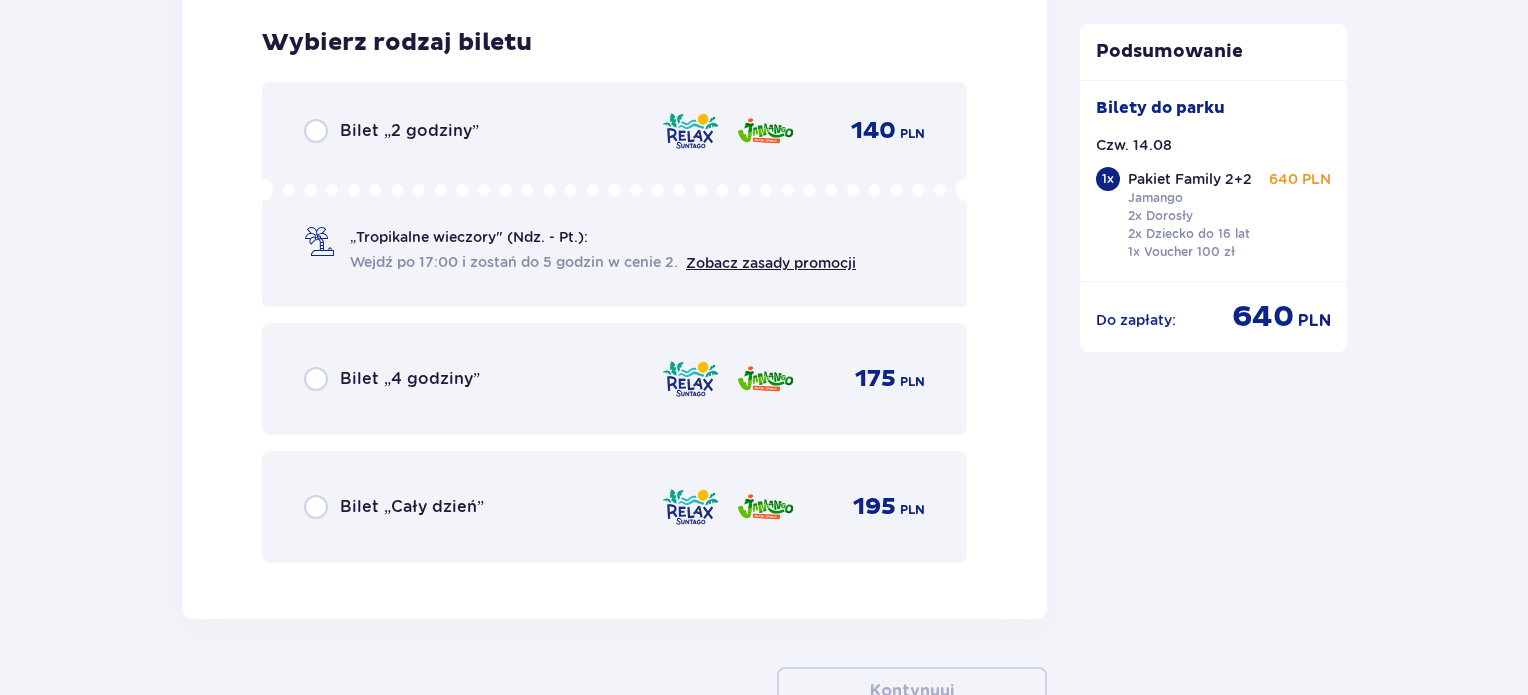 scroll, scrollTop: 2568, scrollLeft: 0, axis: vertical 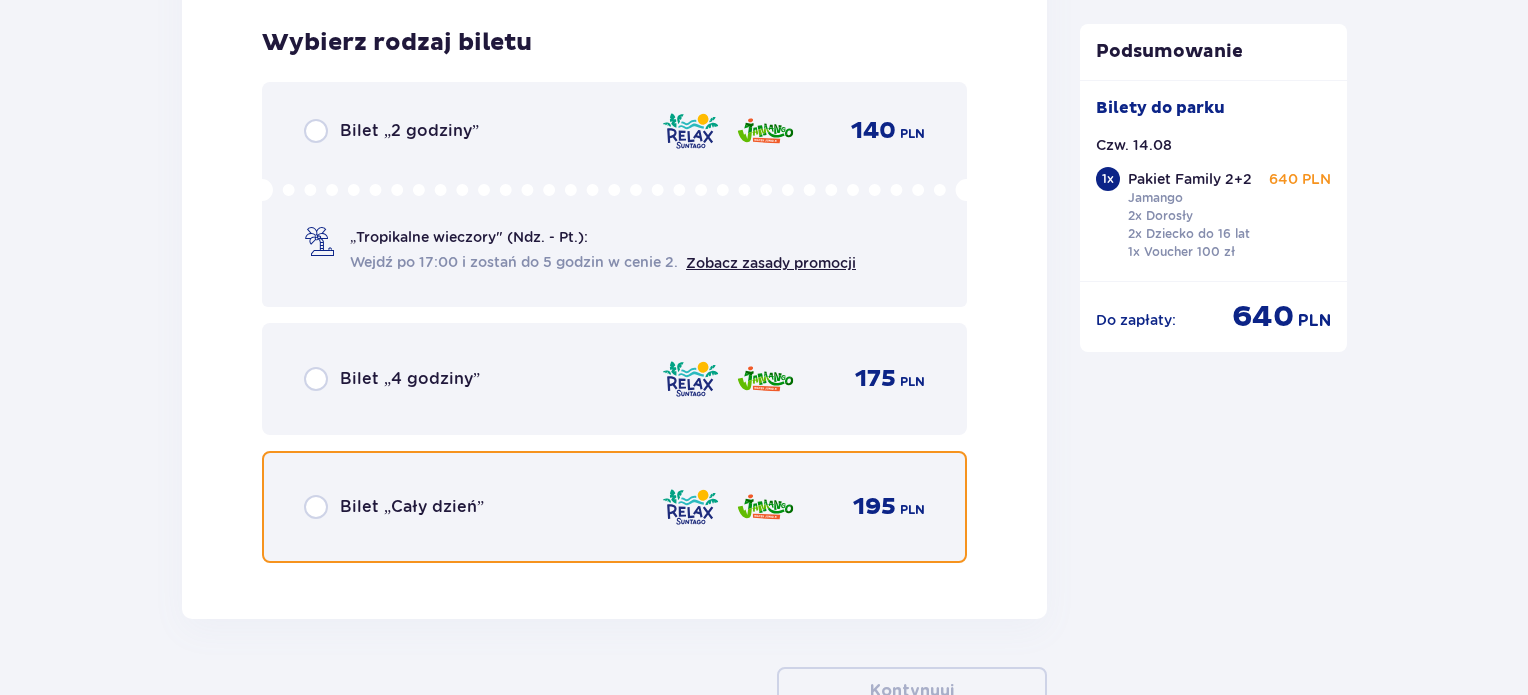 click at bounding box center [316, 507] 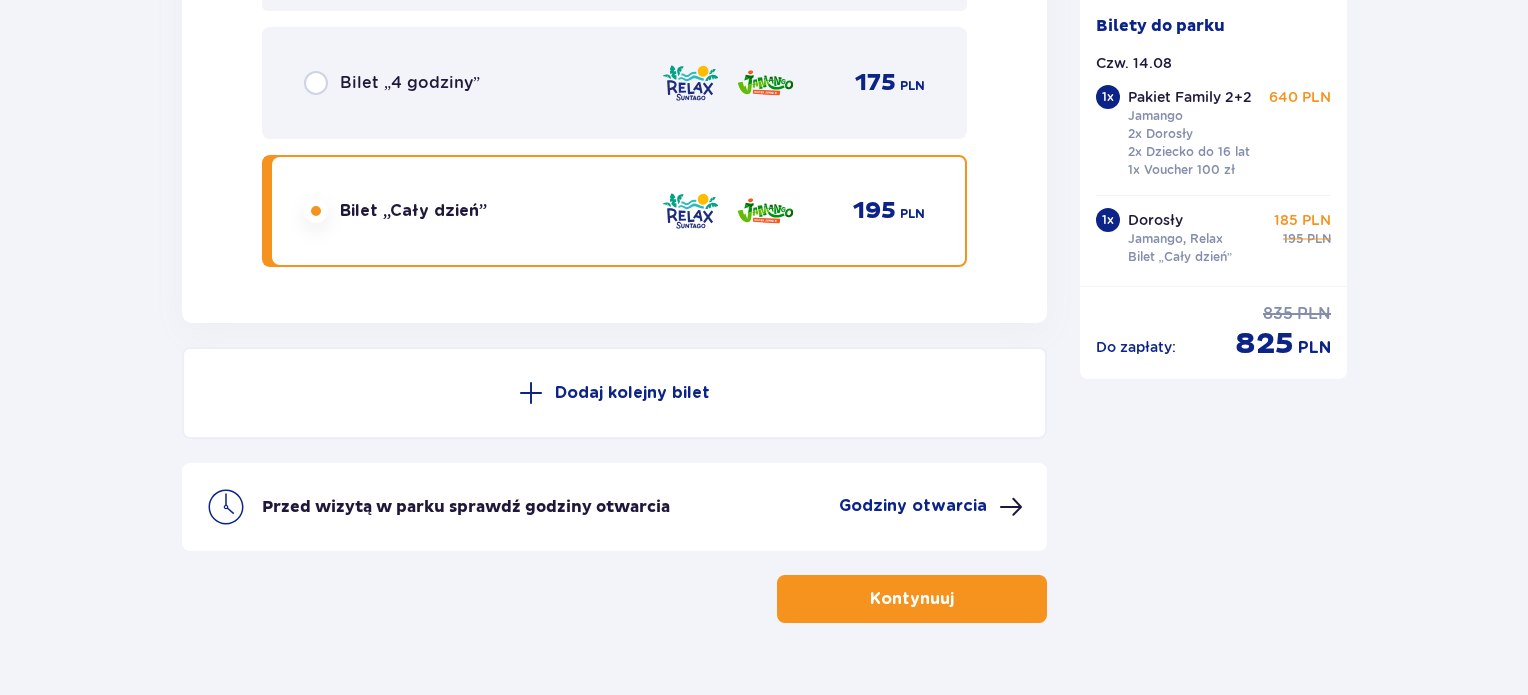 scroll, scrollTop: 2906, scrollLeft: 0, axis: vertical 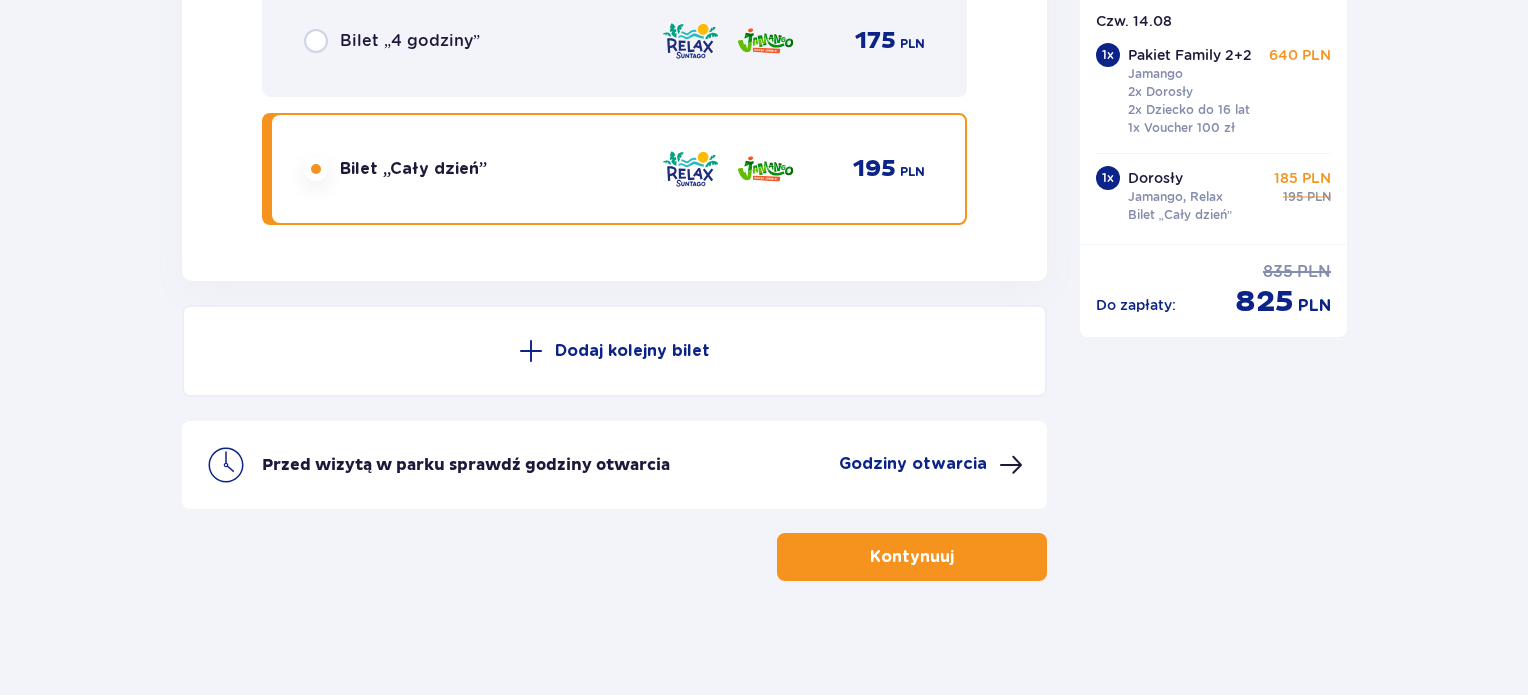 click at bounding box center [531, 351] 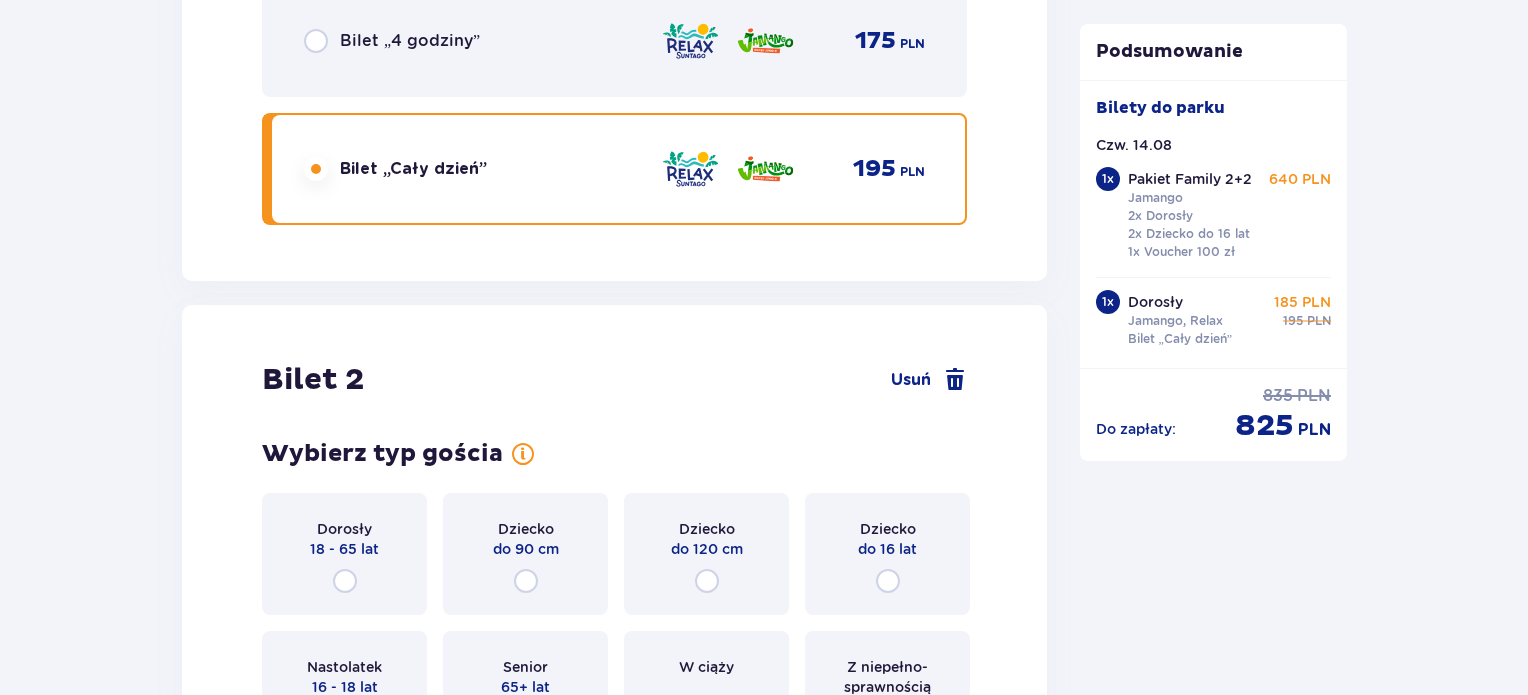 click on "Bilet   2 Usuń Wybierz typ gościa Dorosły 18 - 65 lat Dziecko do 90 cm Dziecko do 120 cm Dziecko do 16 lat Nastolatek 16 - 18 lat Senior 65+ lat W ciąży Z niepełno­sprawnością" at bounding box center (614, 557) 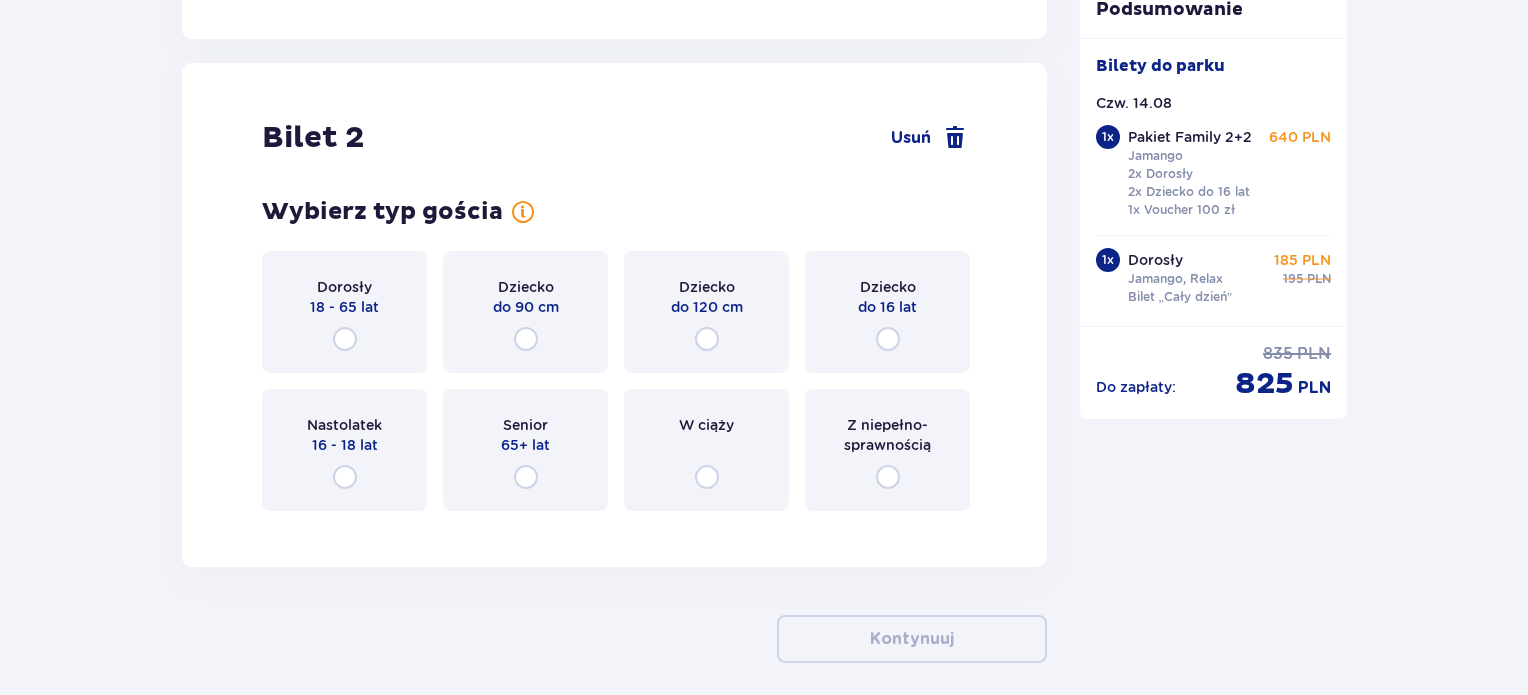 scroll, scrollTop: 3182, scrollLeft: 0, axis: vertical 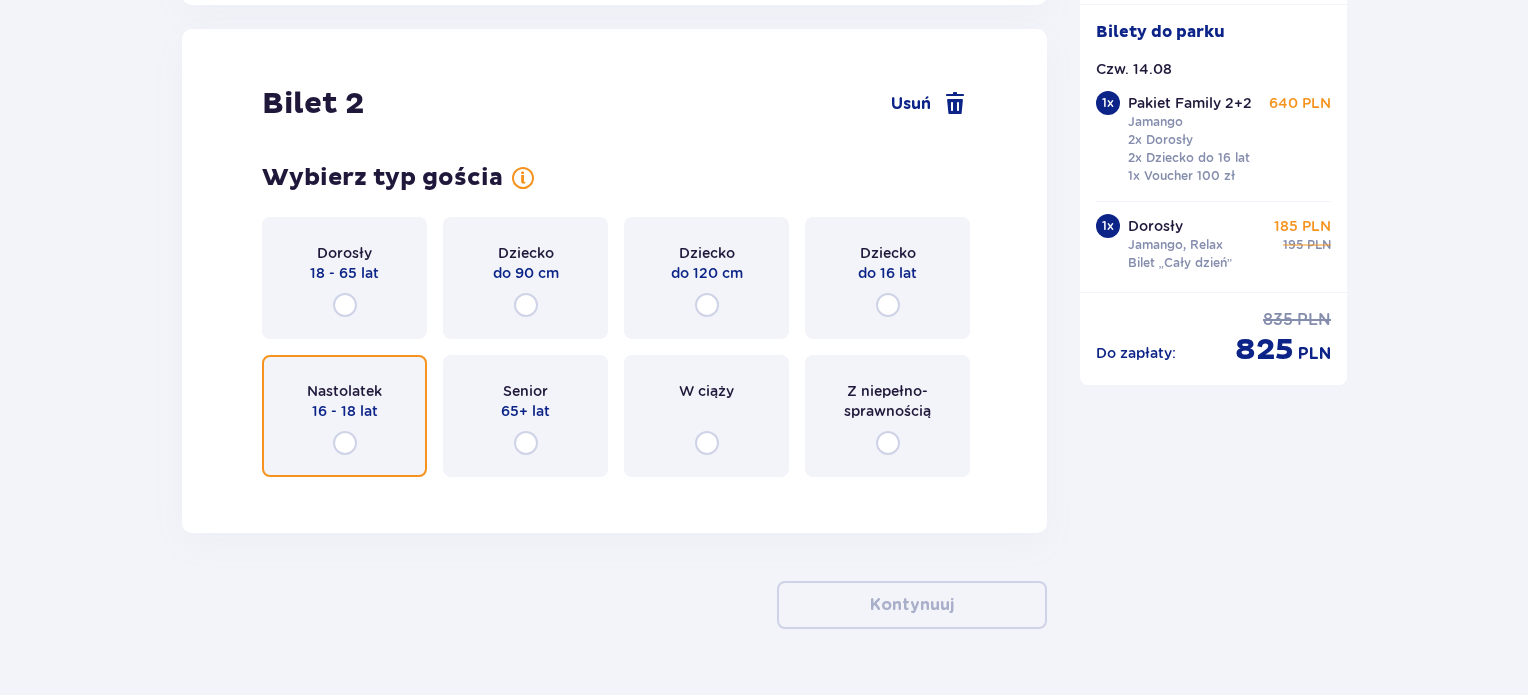 click at bounding box center [345, 443] 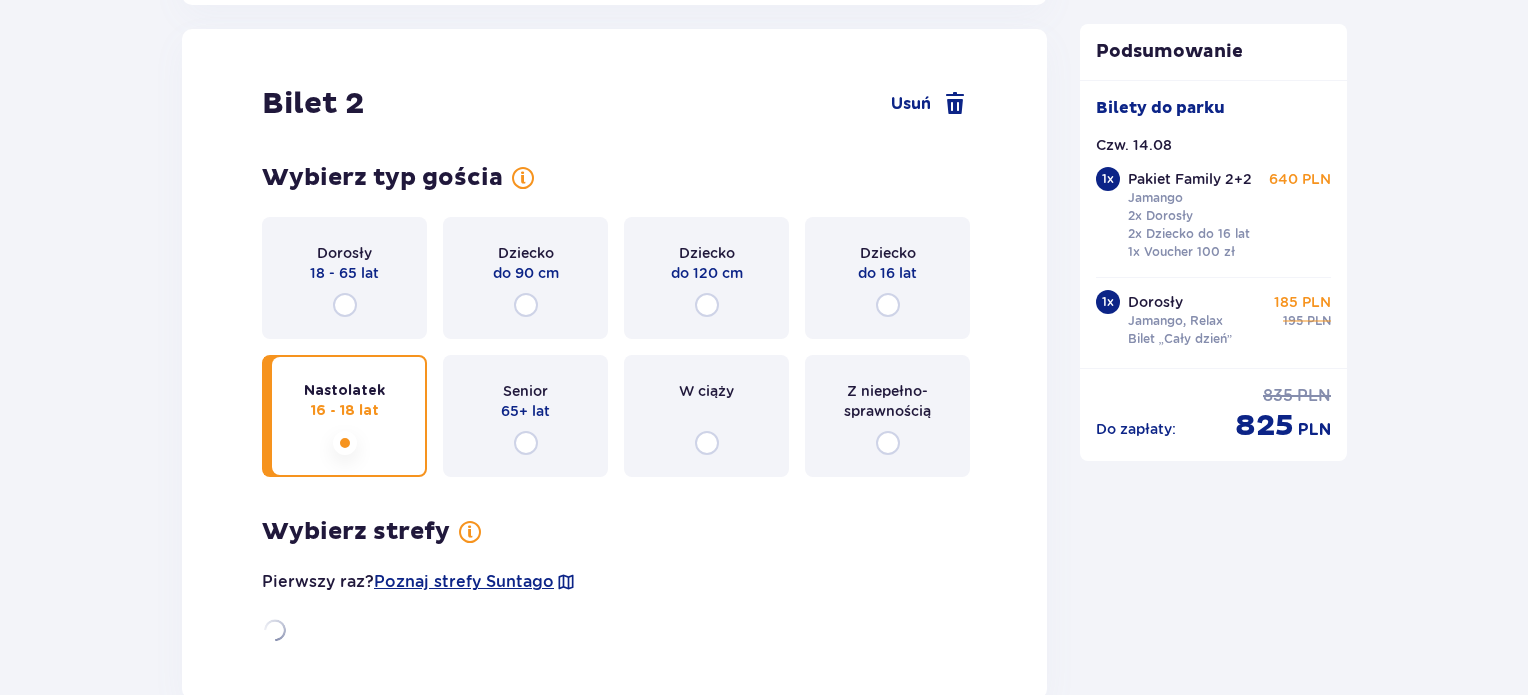 click at bounding box center [345, 443] 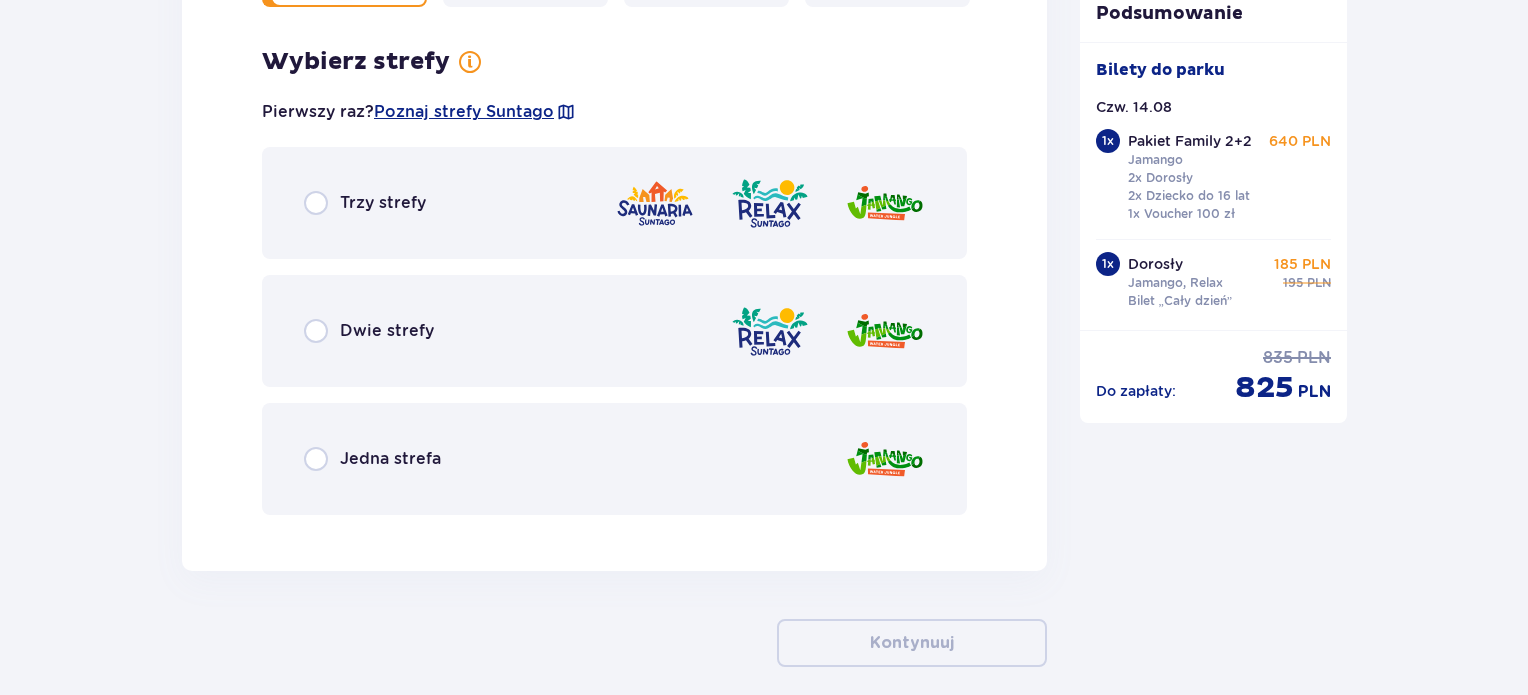 scroll, scrollTop: 3670, scrollLeft: 0, axis: vertical 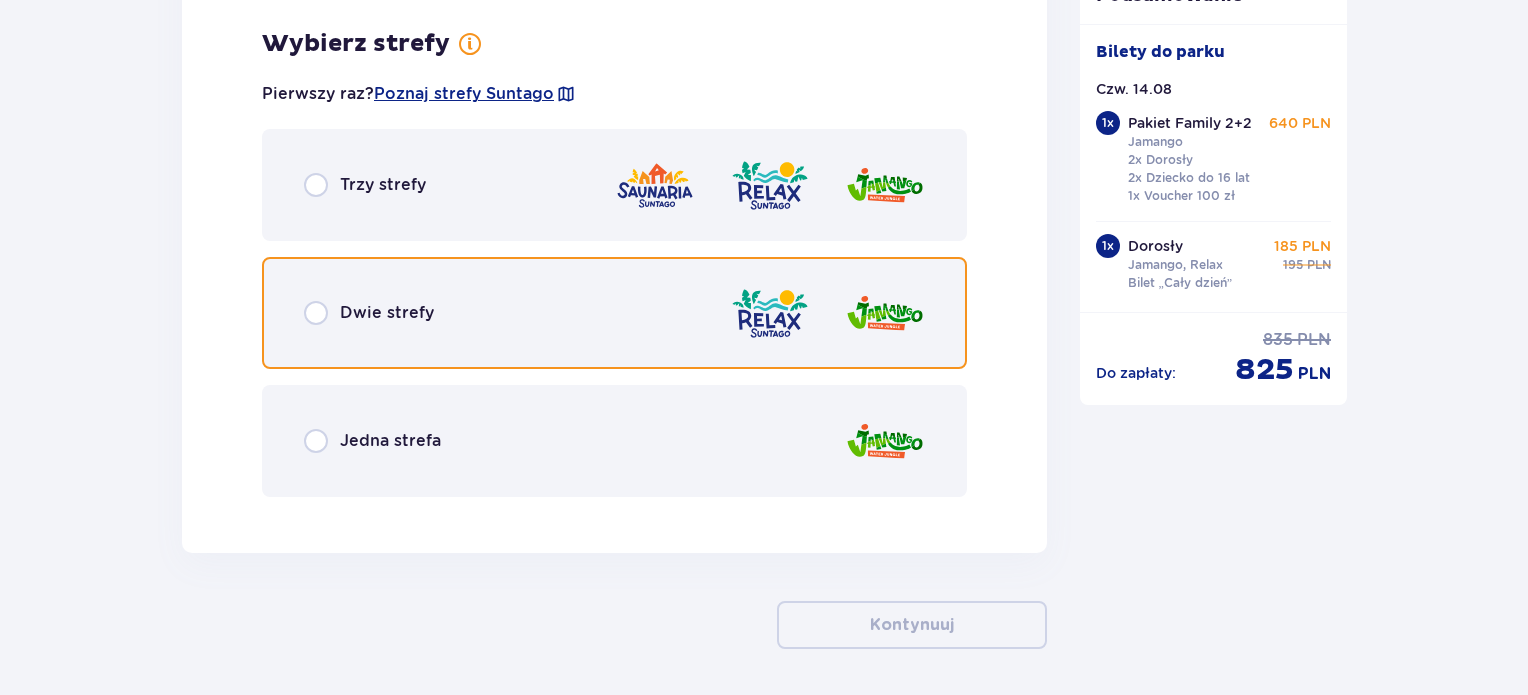 click at bounding box center [316, 313] 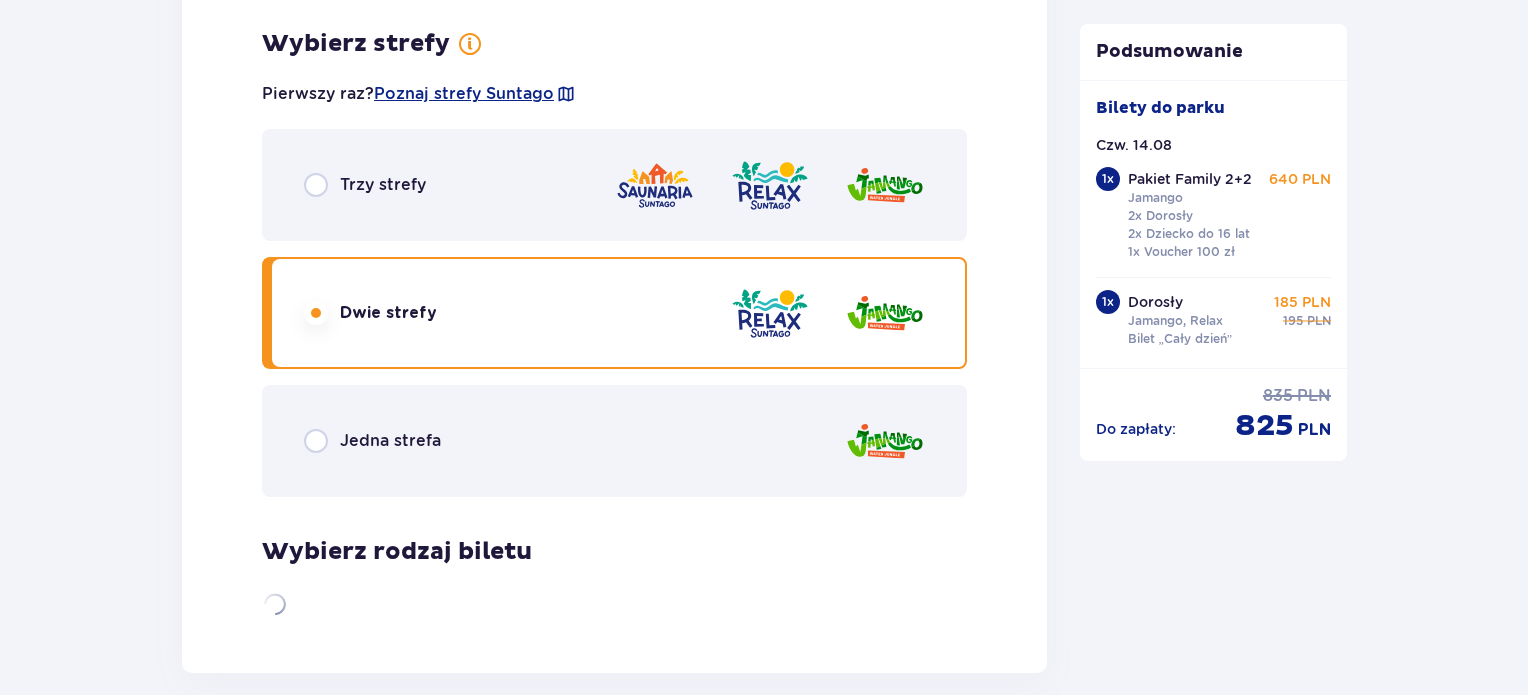 click at bounding box center [316, 313] 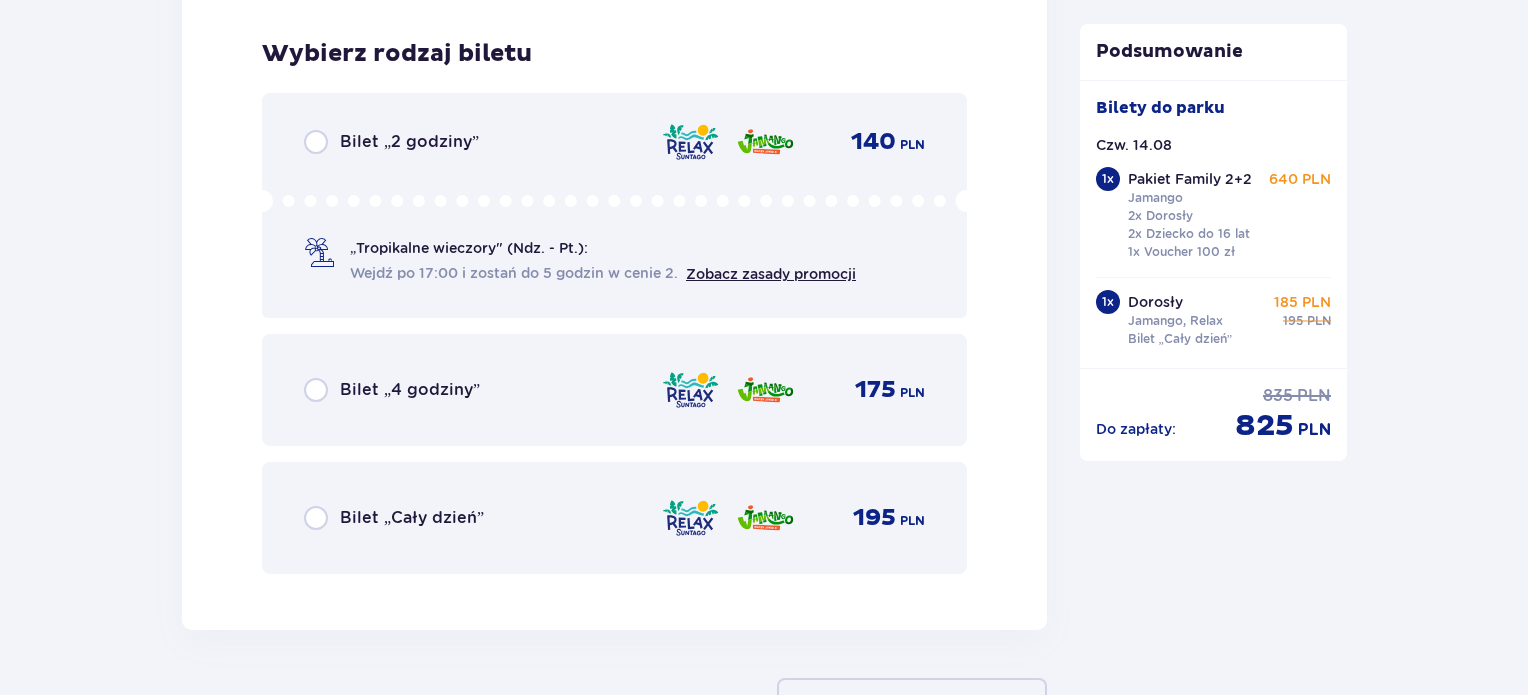scroll, scrollTop: 4178, scrollLeft: 0, axis: vertical 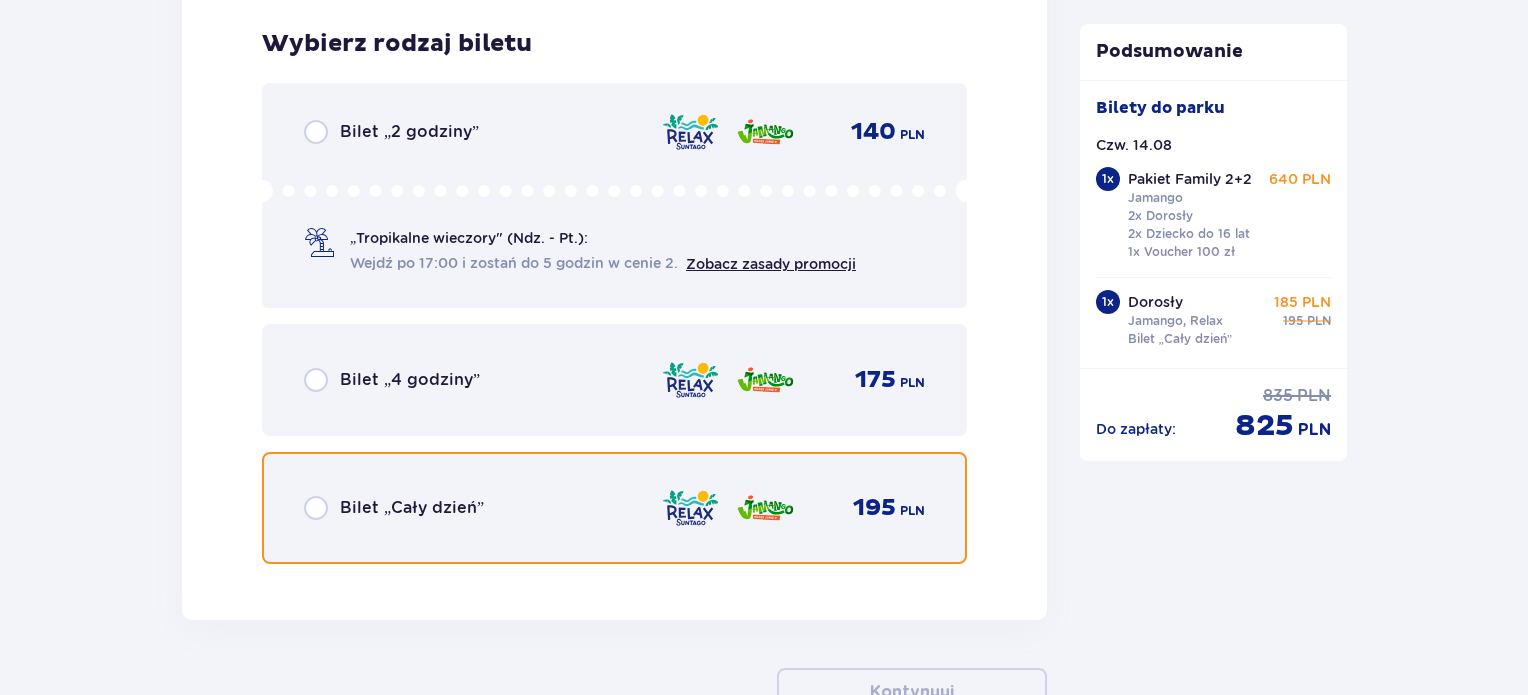 click at bounding box center (316, 508) 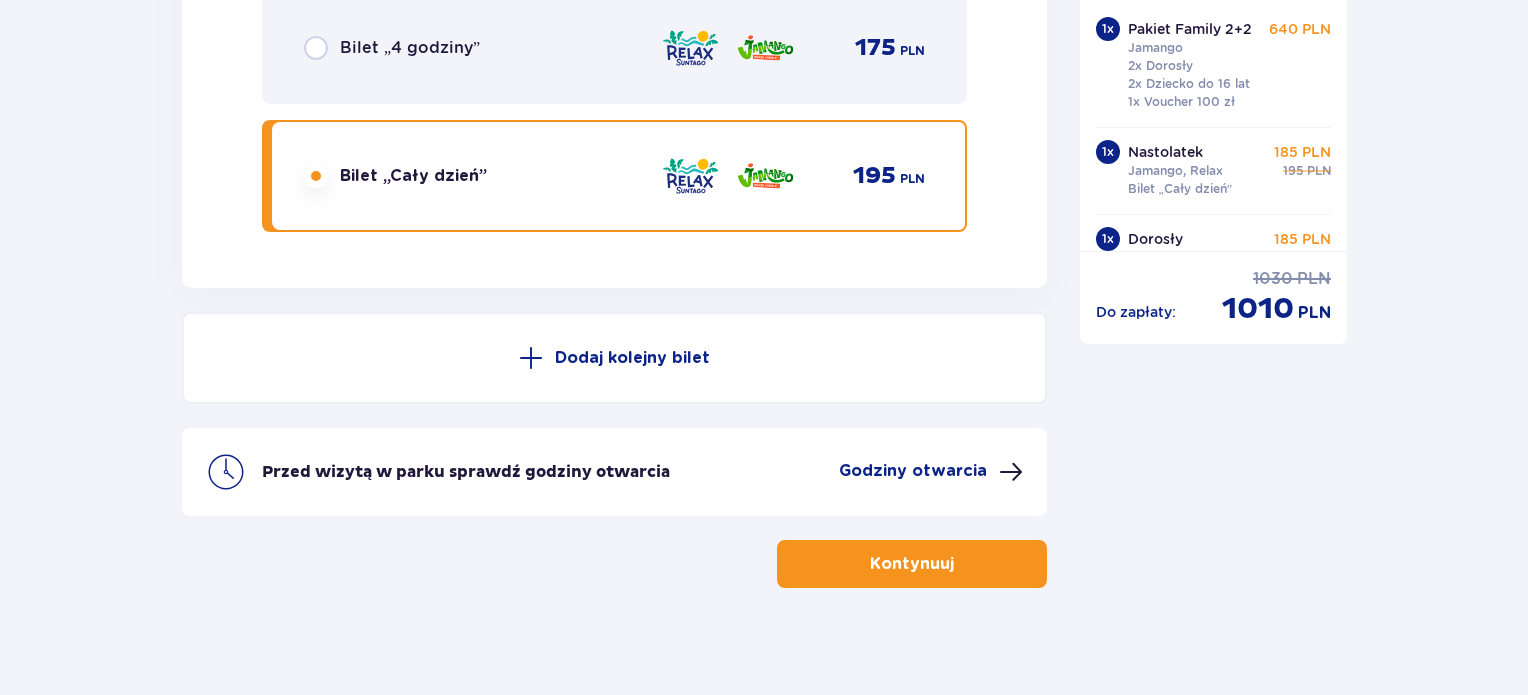 scroll, scrollTop: 4516, scrollLeft: 0, axis: vertical 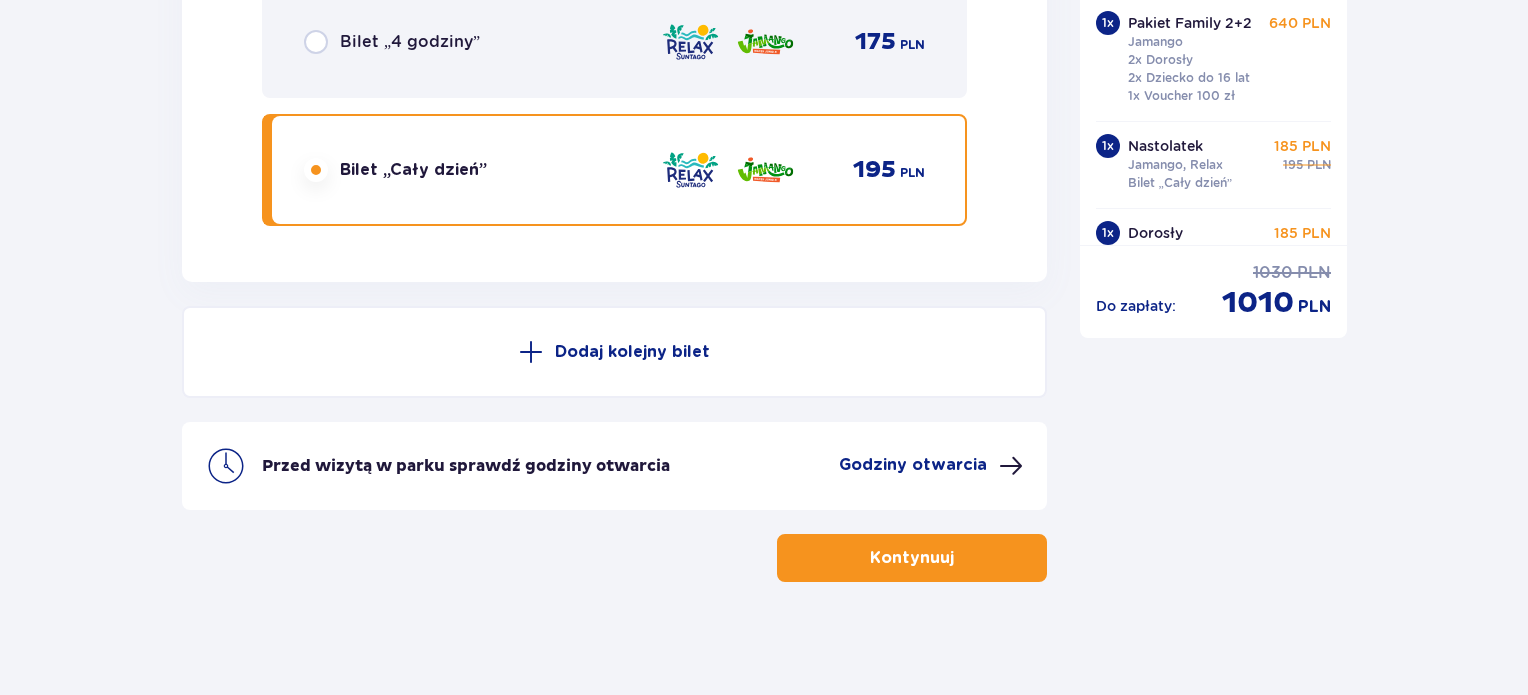 click at bounding box center [531, 352] 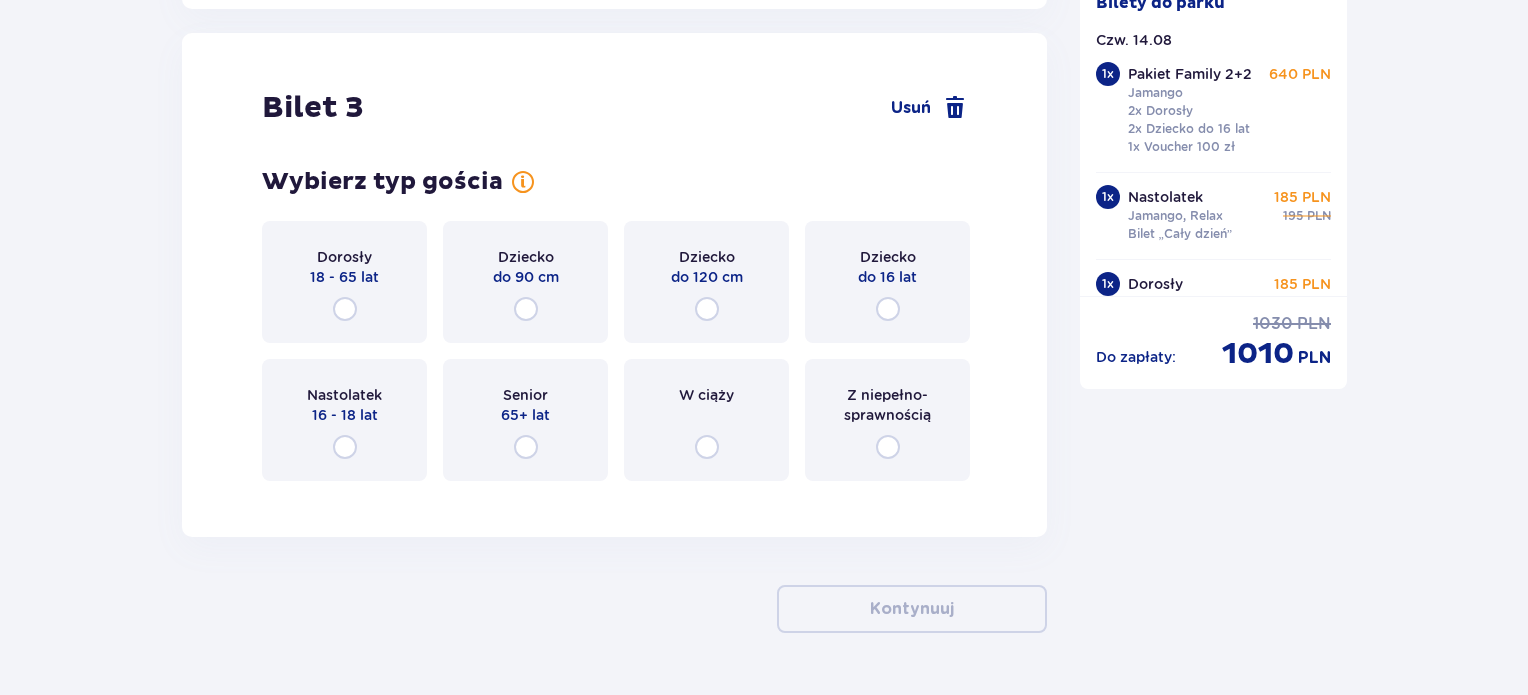 scroll, scrollTop: 4792, scrollLeft: 0, axis: vertical 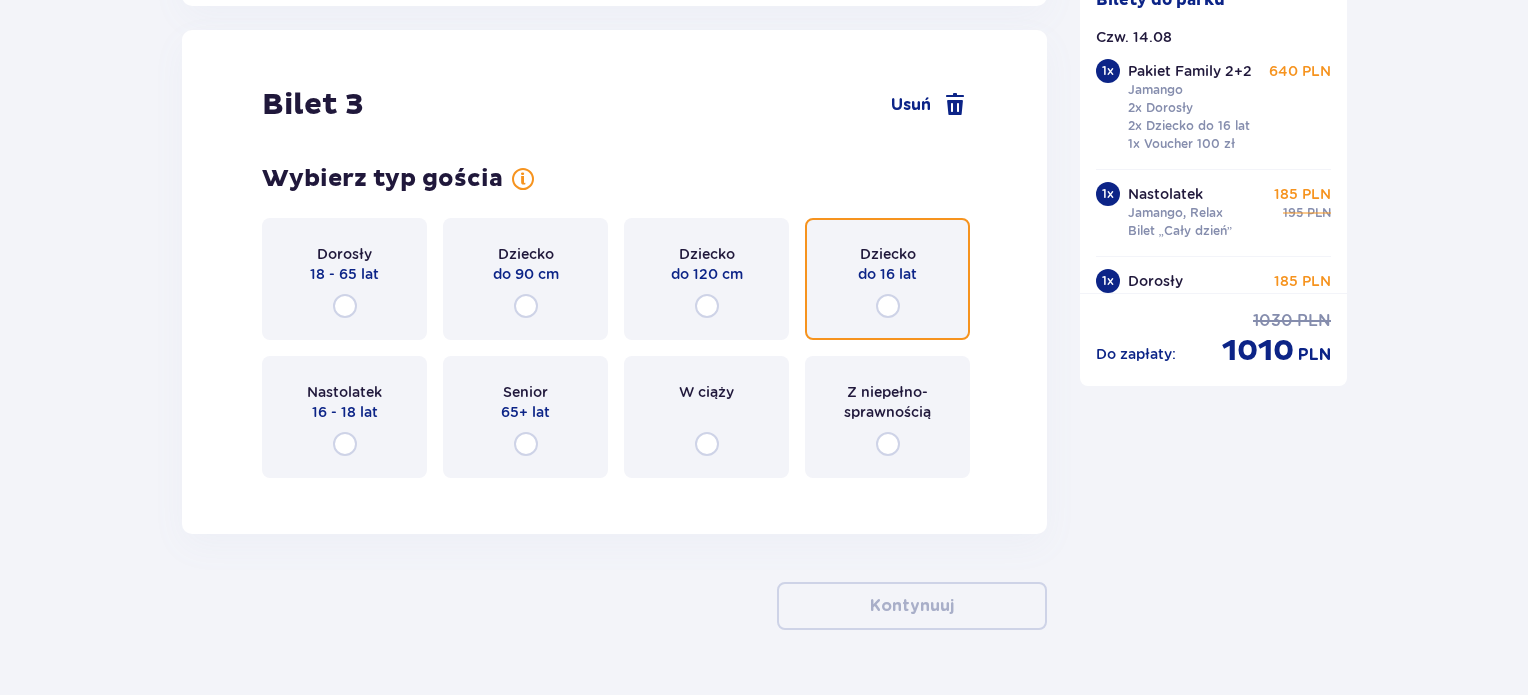 click at bounding box center [888, 306] 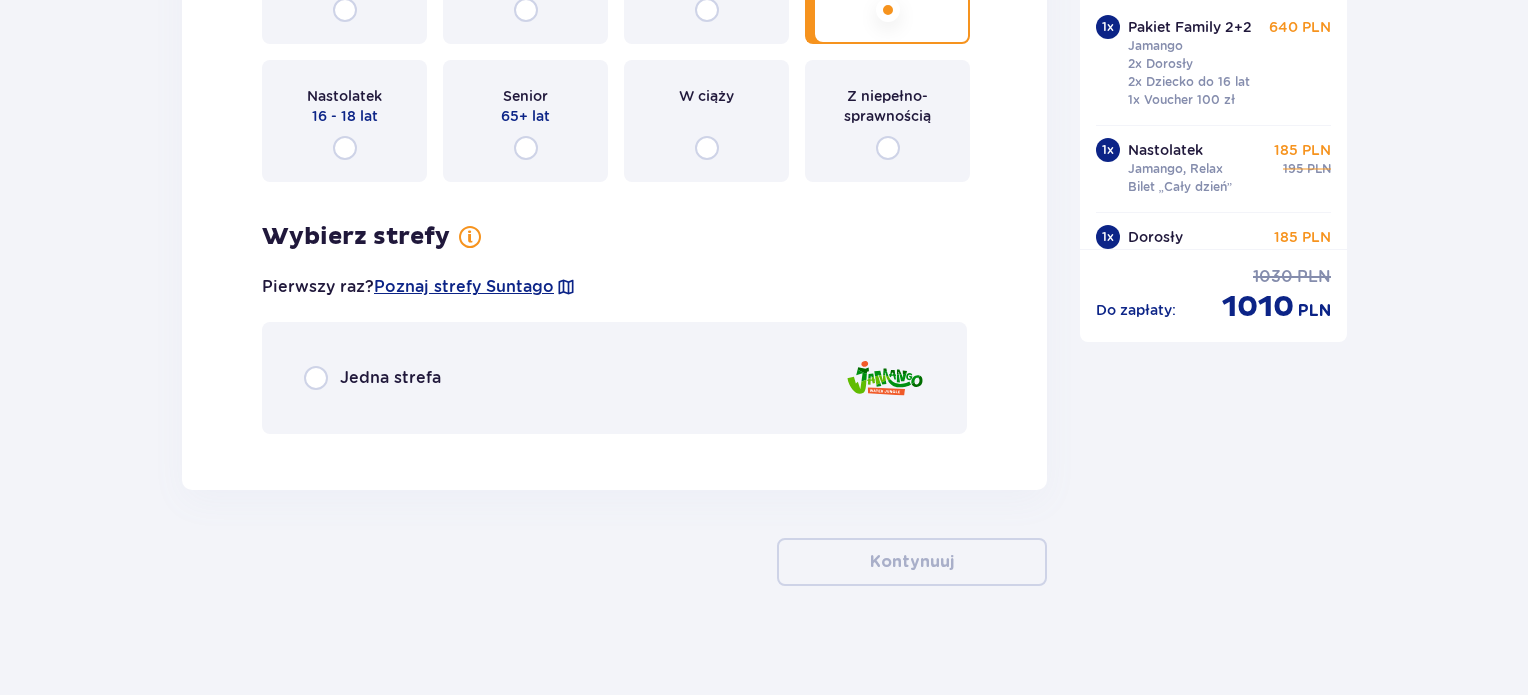 scroll, scrollTop: 5093, scrollLeft: 0, axis: vertical 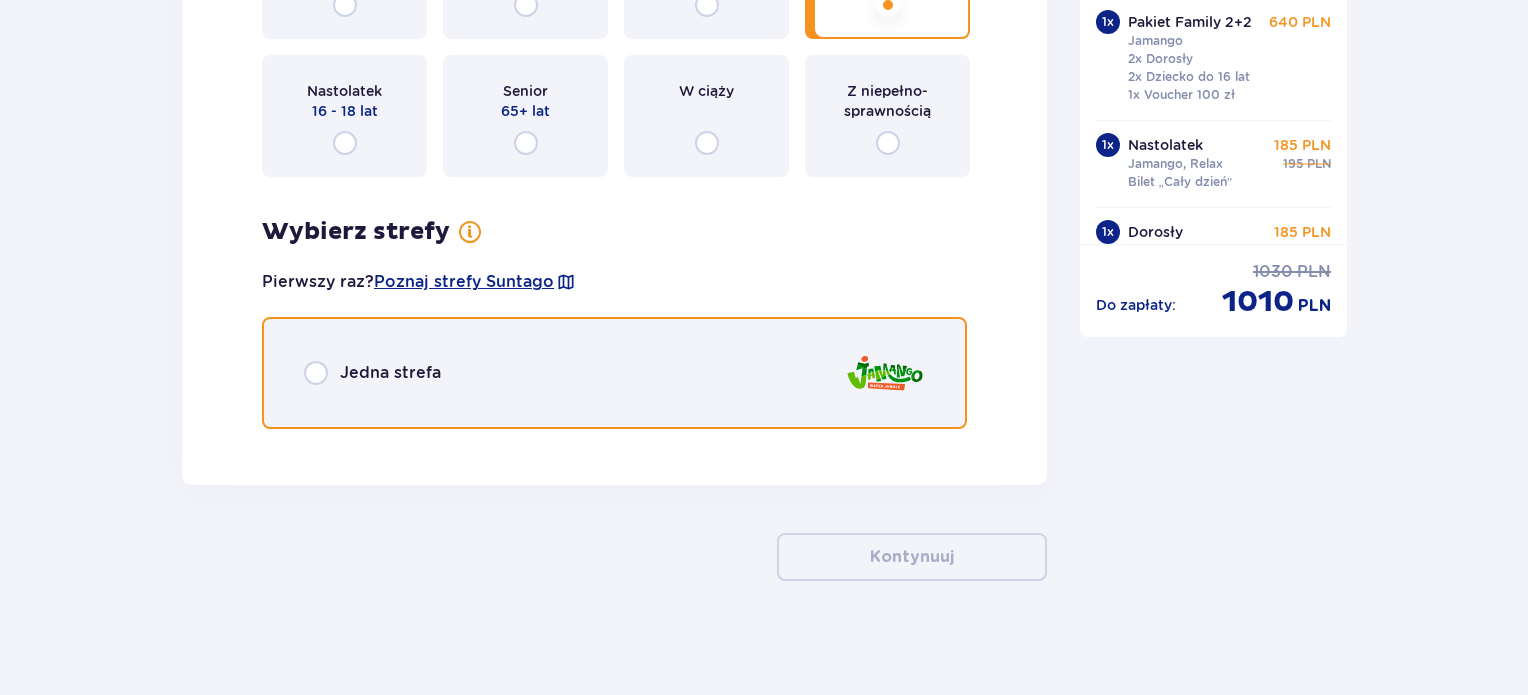 click at bounding box center (316, 373) 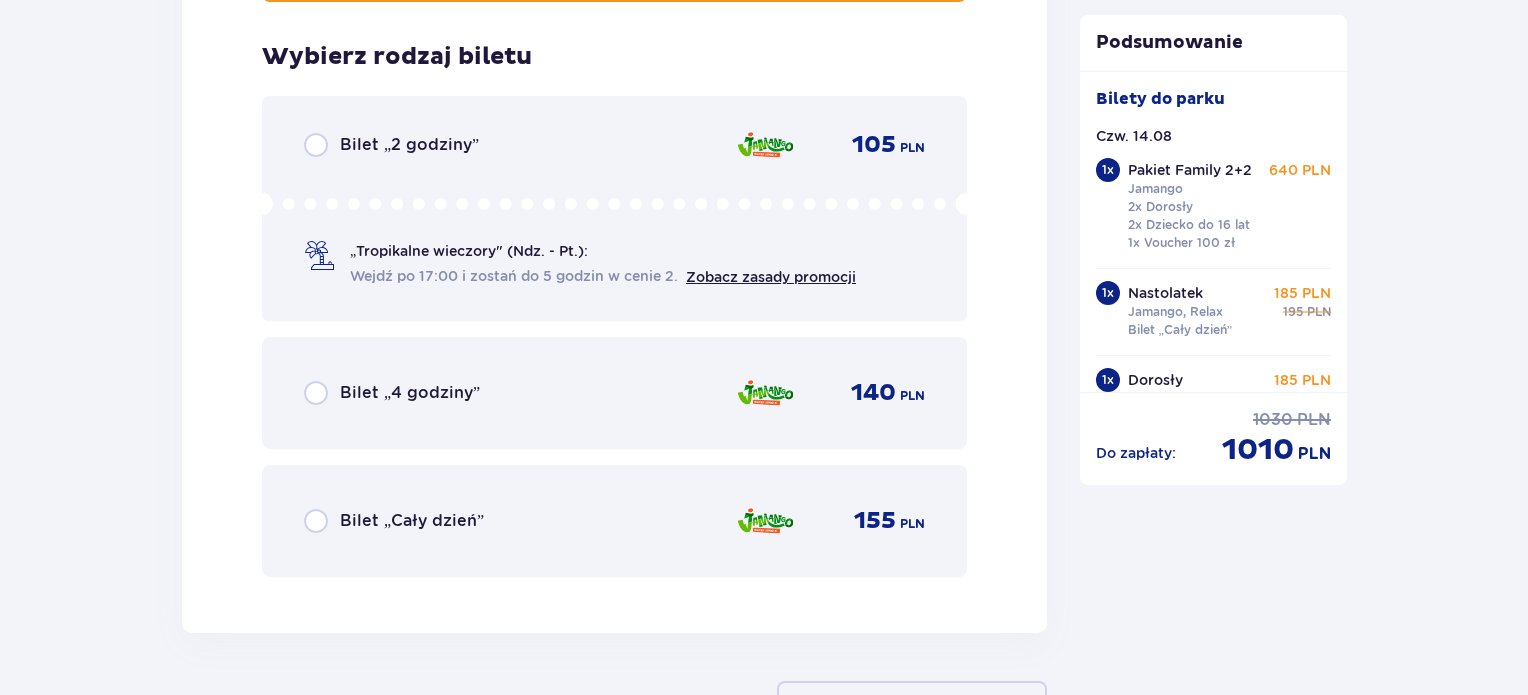 scroll, scrollTop: 5532, scrollLeft: 0, axis: vertical 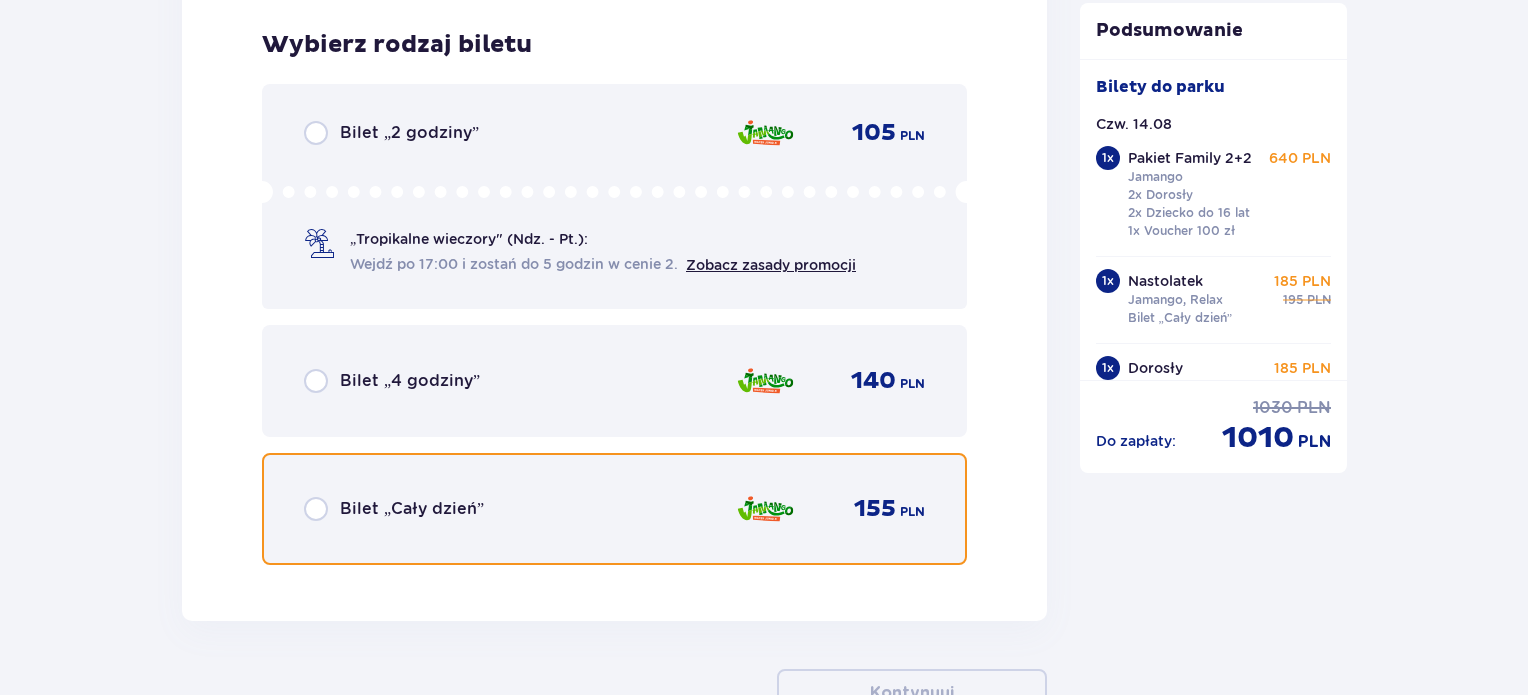click at bounding box center [316, 509] 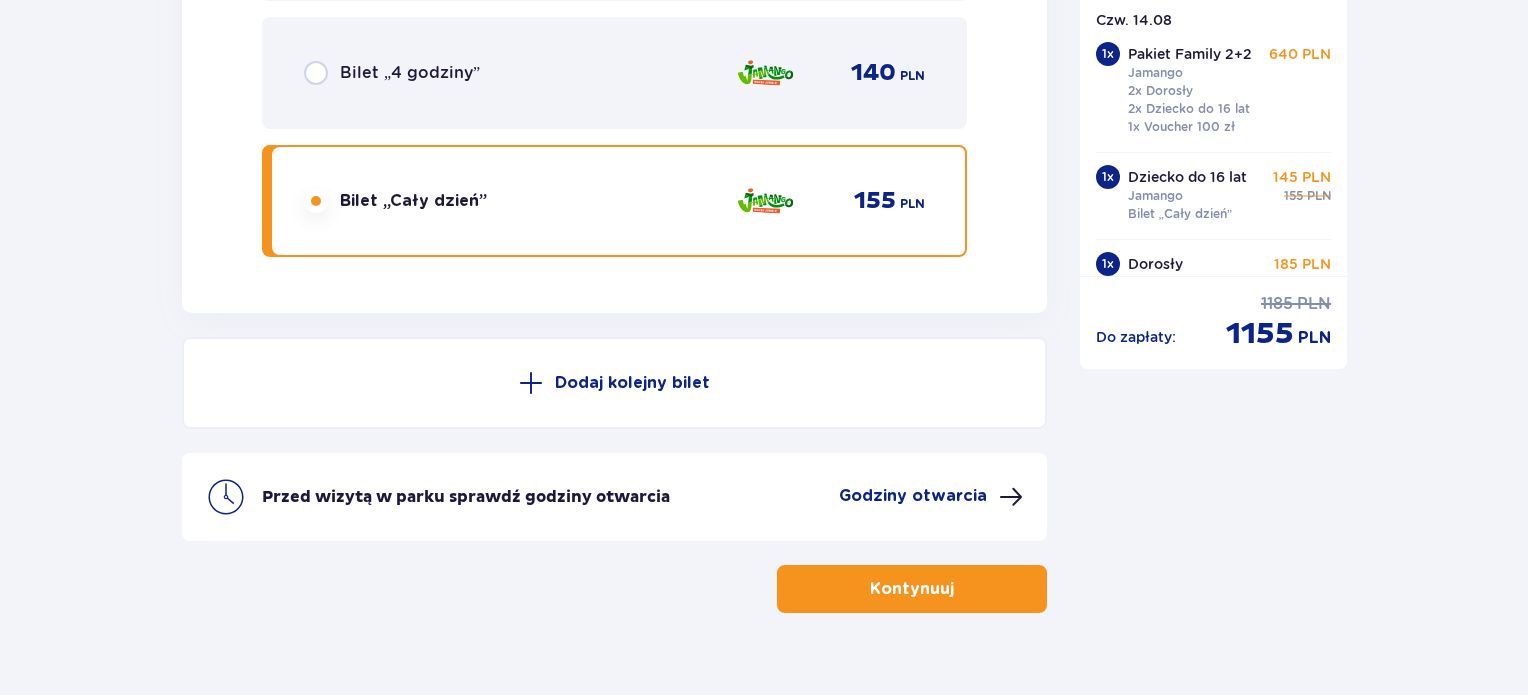 scroll, scrollTop: 5871, scrollLeft: 0, axis: vertical 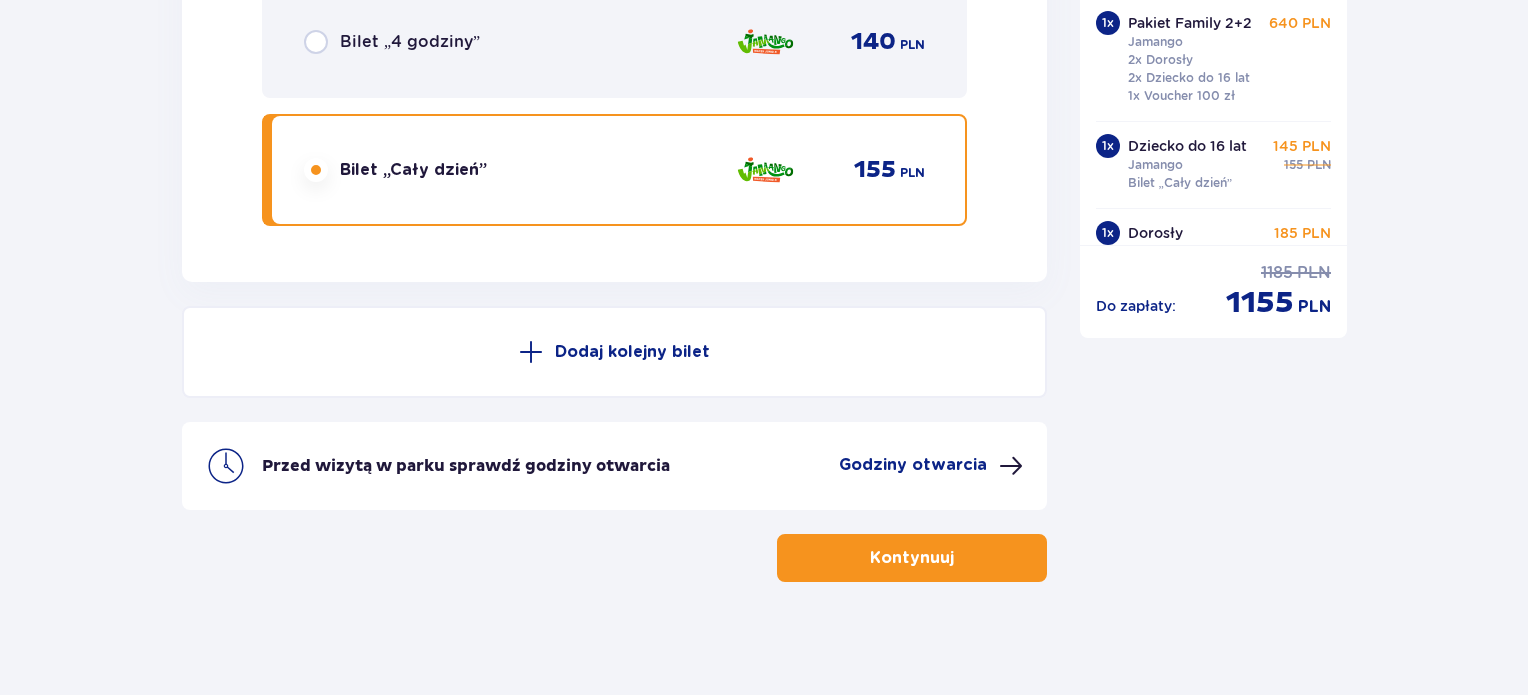 click on "Kontynuuj" at bounding box center (912, 558) 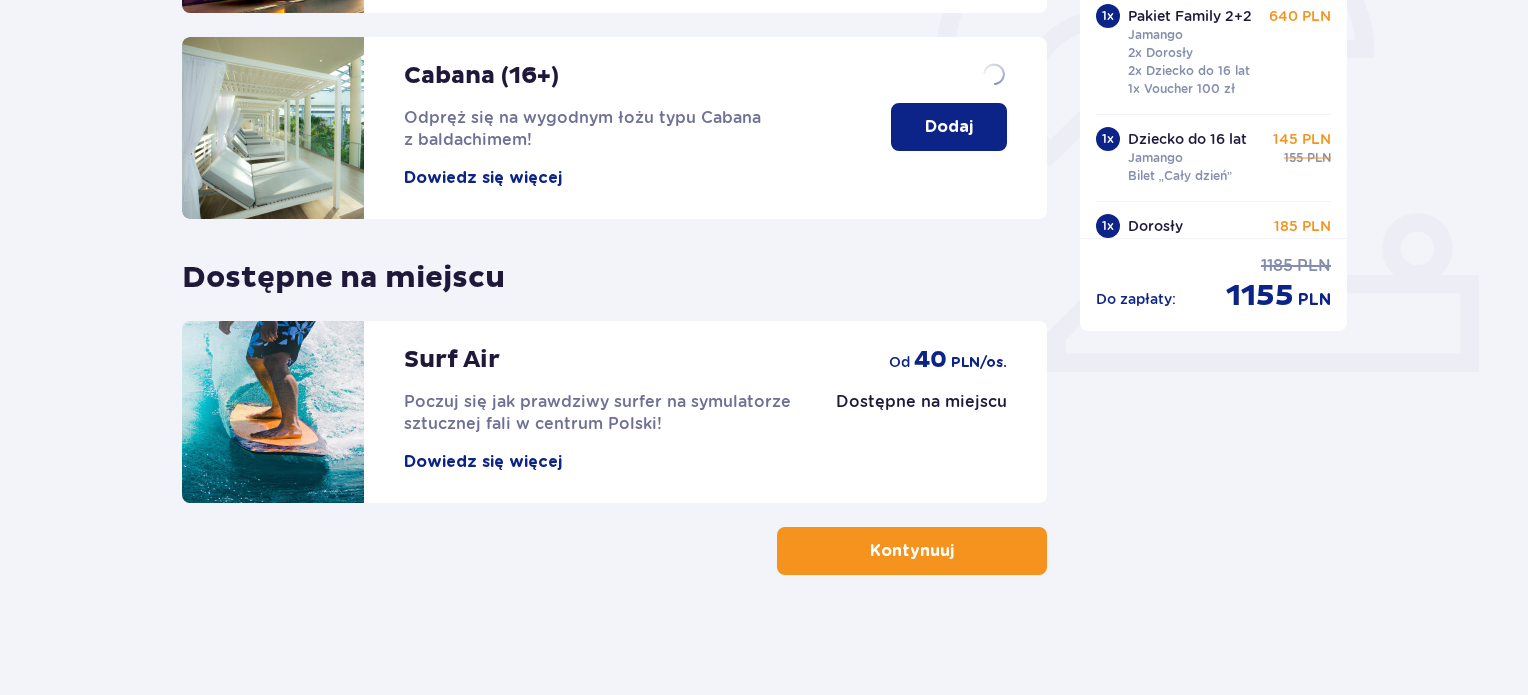 scroll, scrollTop: 0, scrollLeft: 0, axis: both 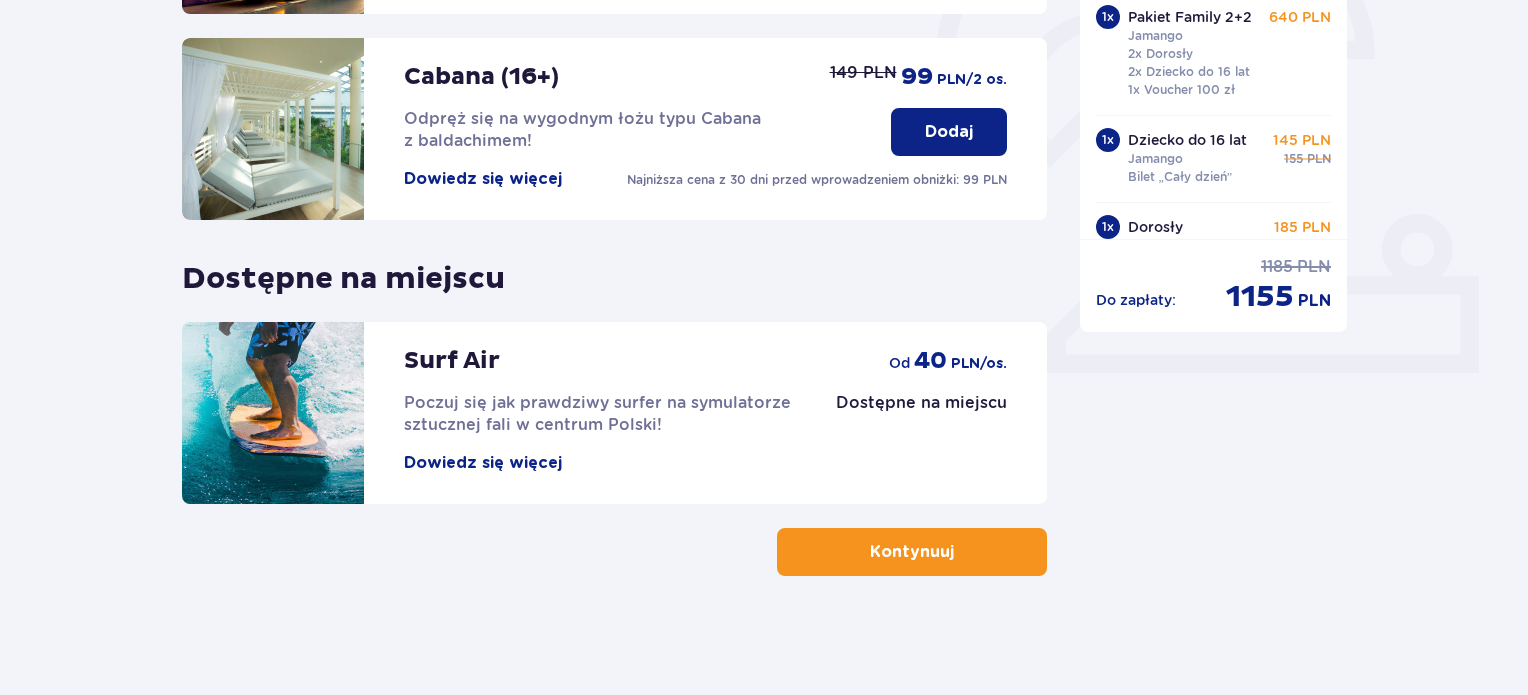 click on "Kontynuuj" at bounding box center (912, 552) 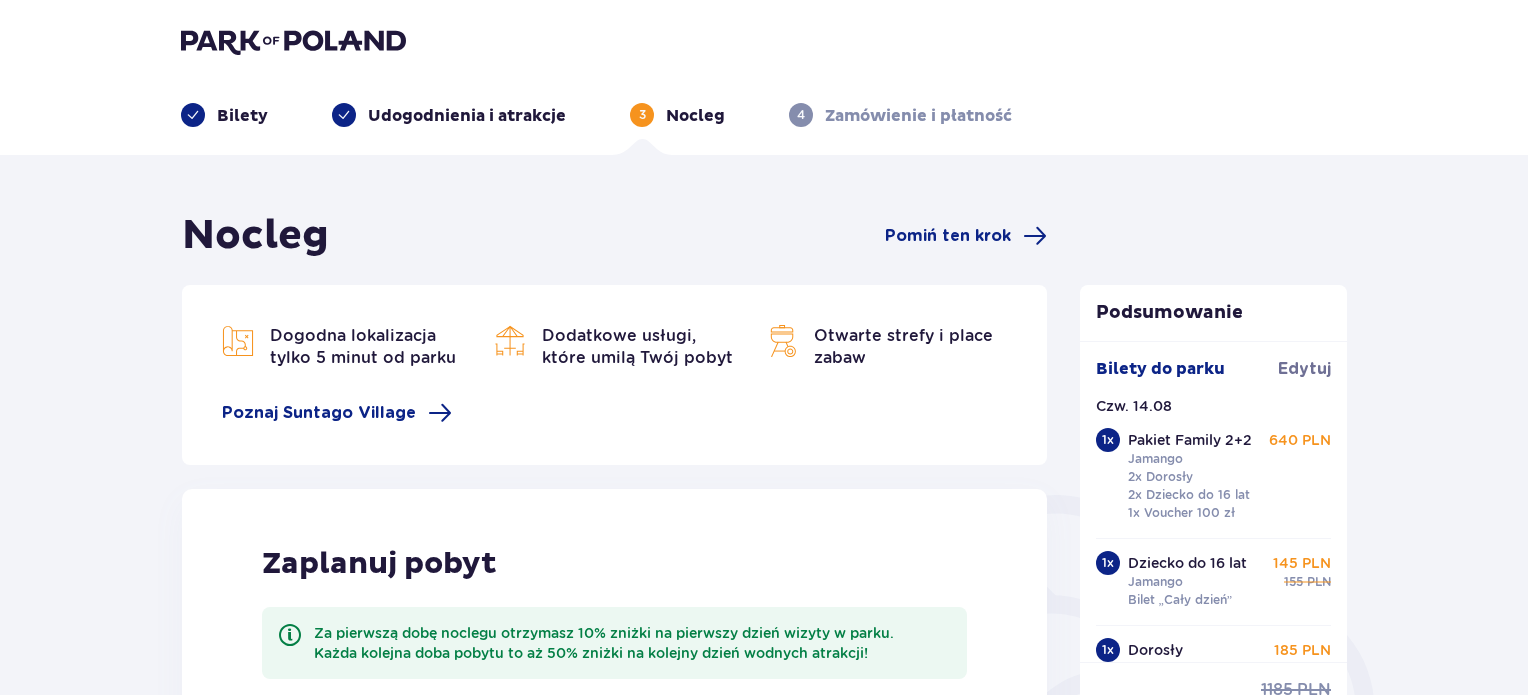 scroll, scrollTop: 0, scrollLeft: 0, axis: both 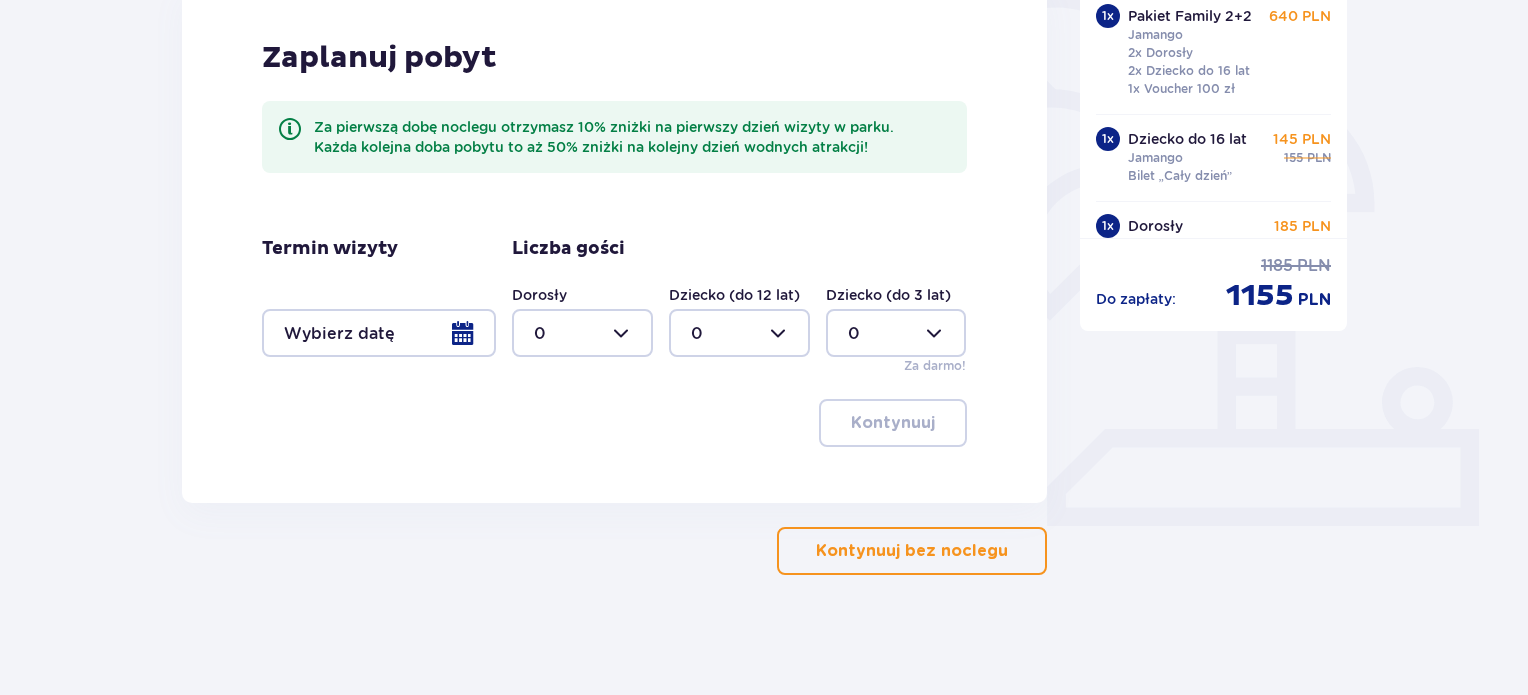 click on "Kontynuuj bez noclegu" at bounding box center [912, 551] 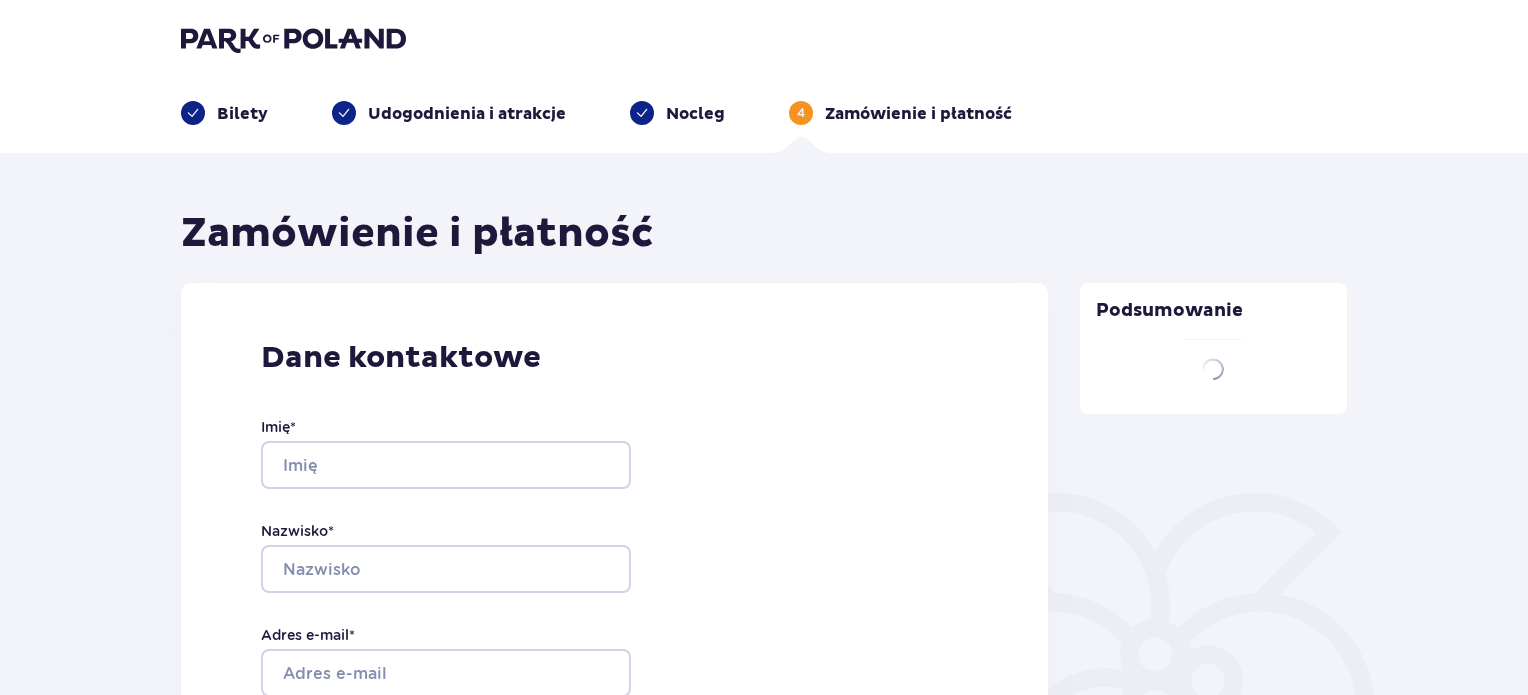 scroll, scrollTop: 0, scrollLeft: 0, axis: both 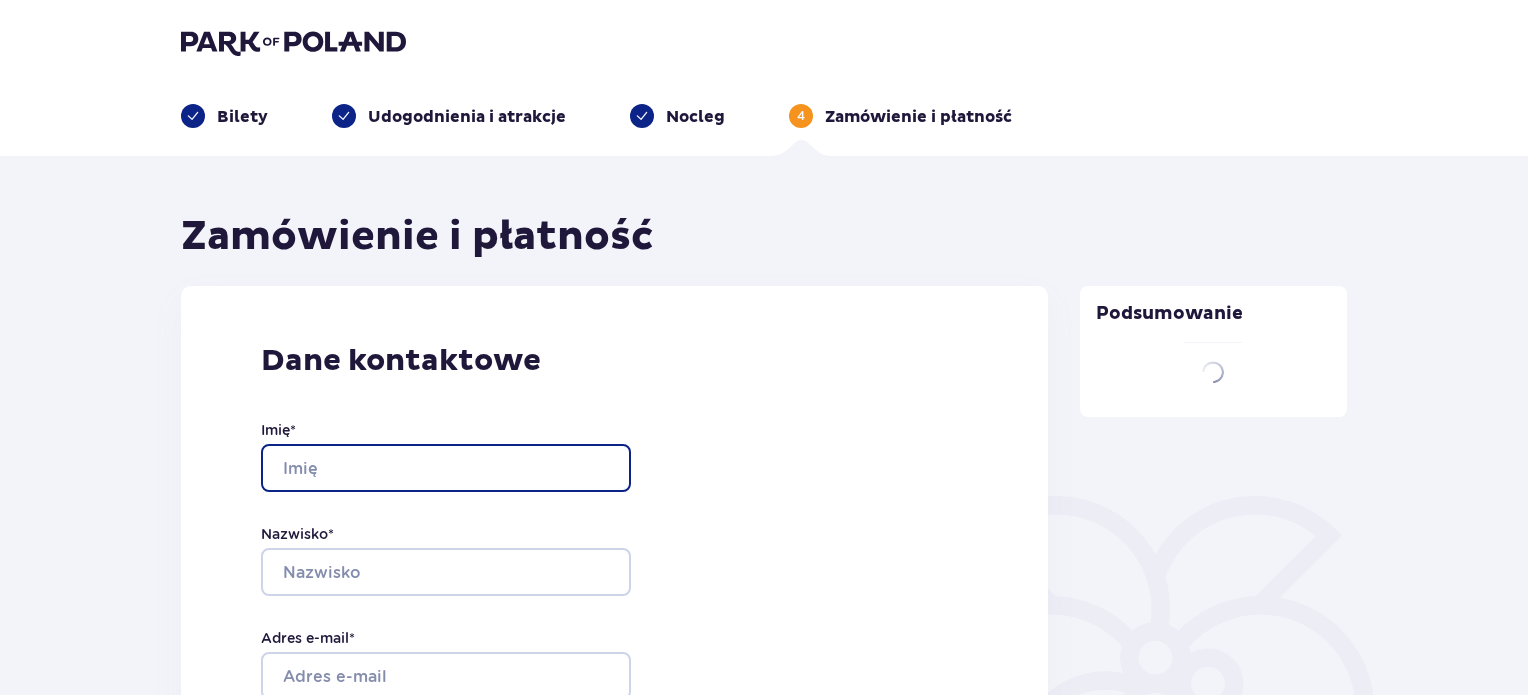 click on "Imię *" at bounding box center [446, 468] 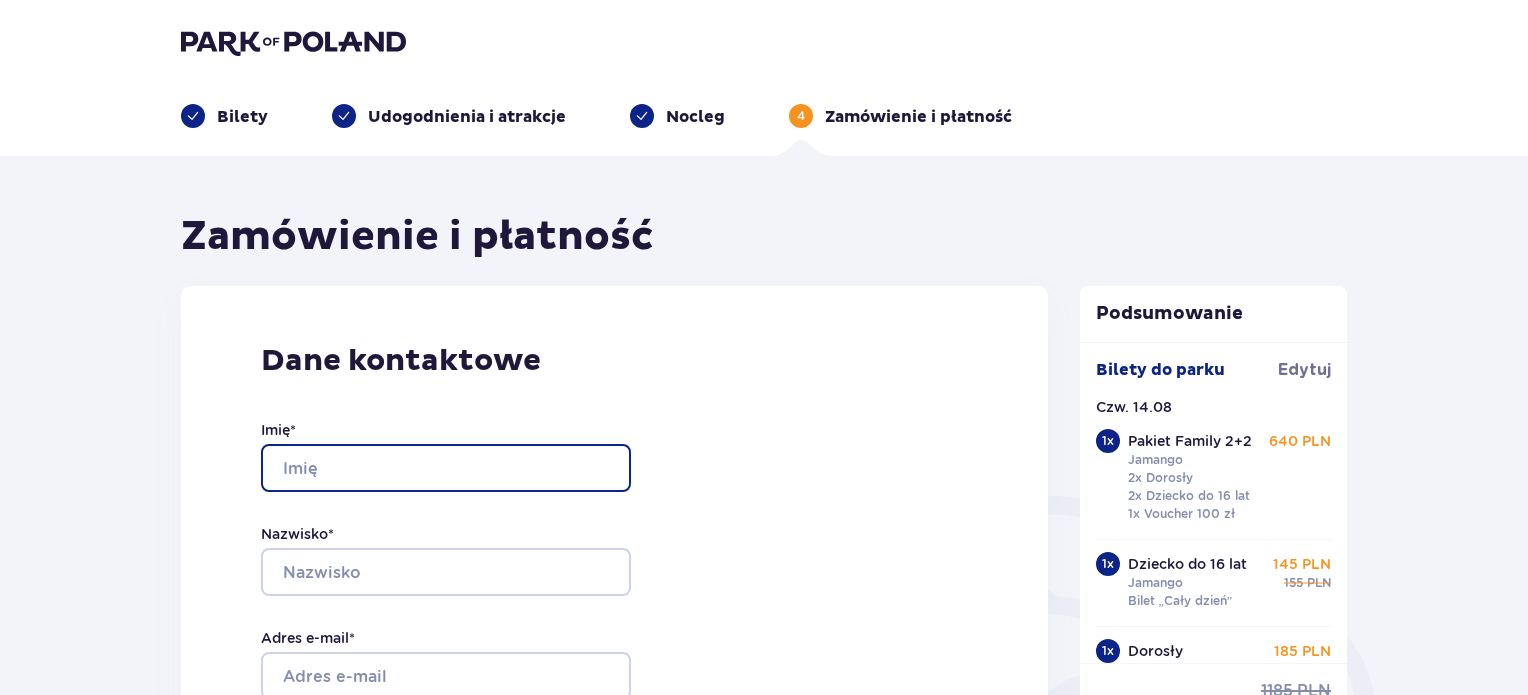 type on "Marzena" 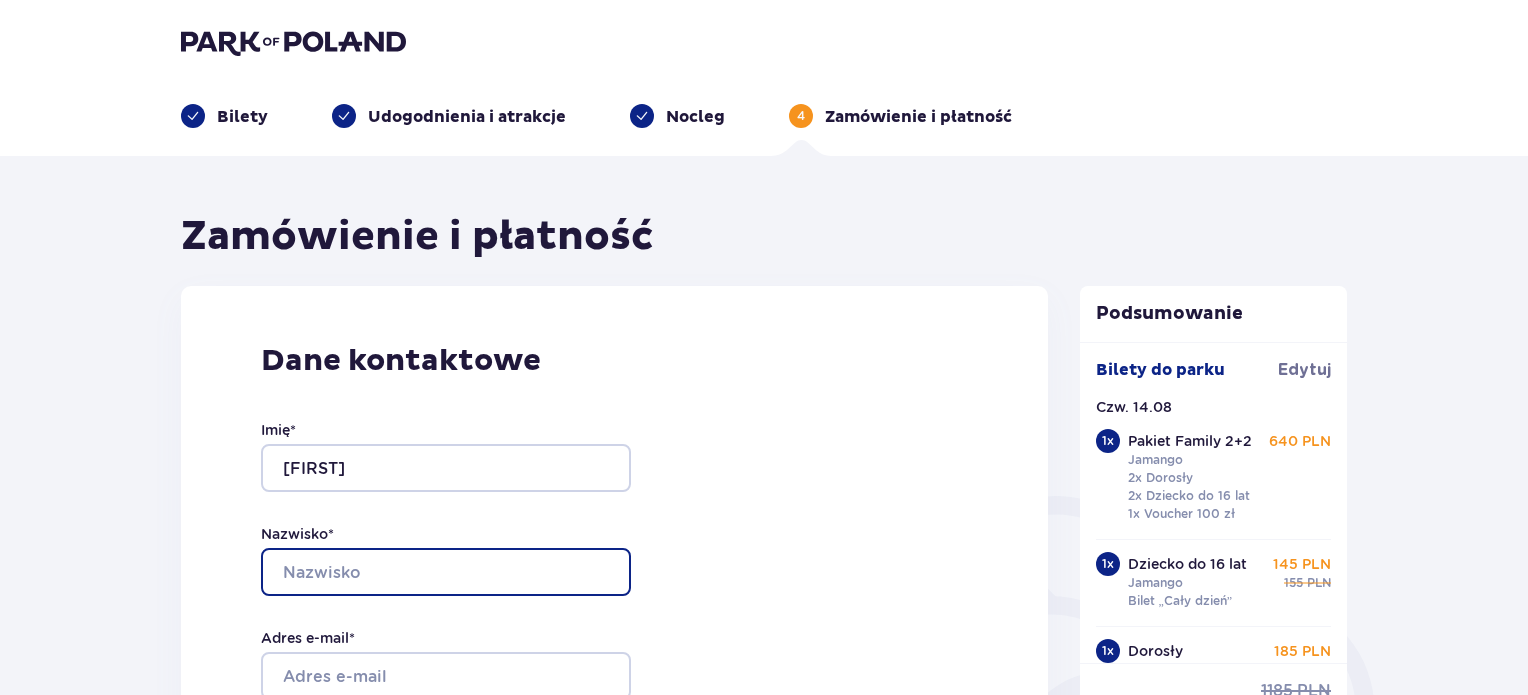 type on "Makowska-Boryszewska" 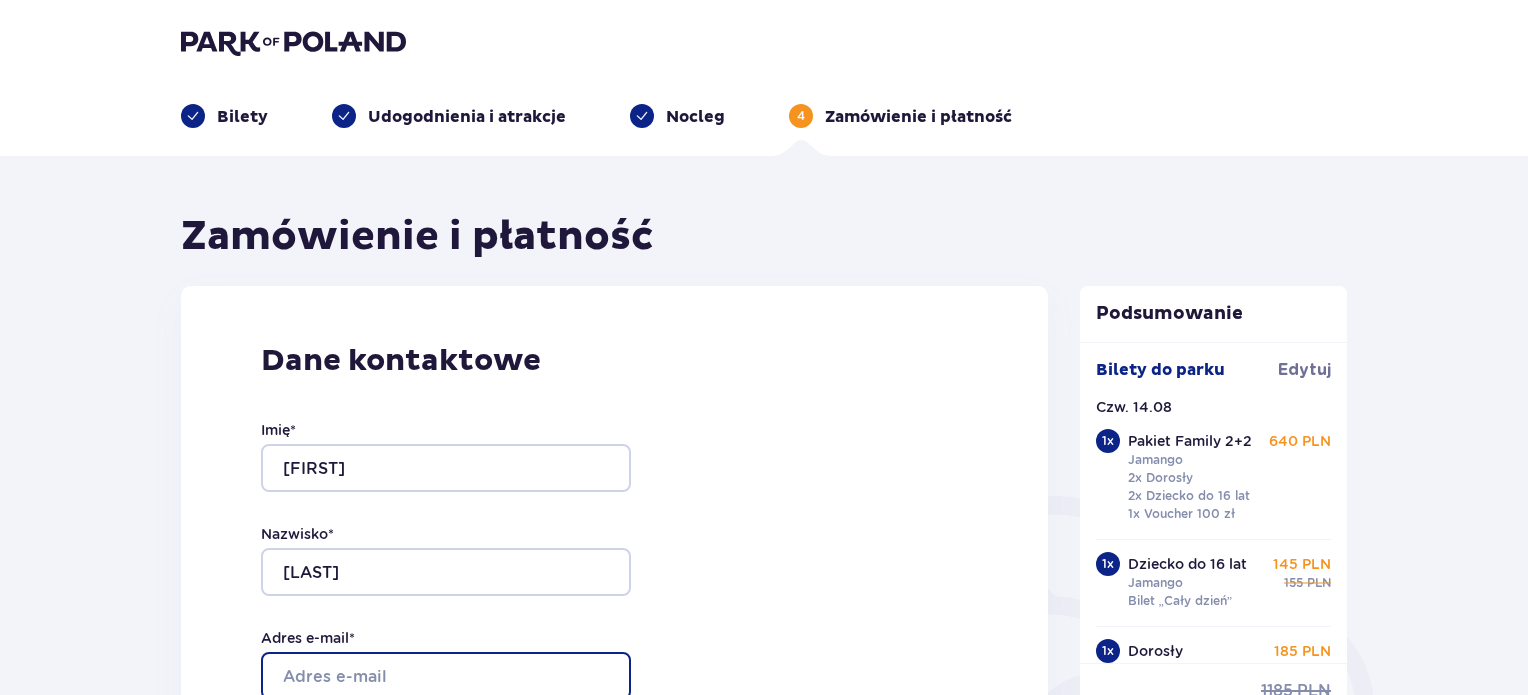 type on "[EMAIL]" 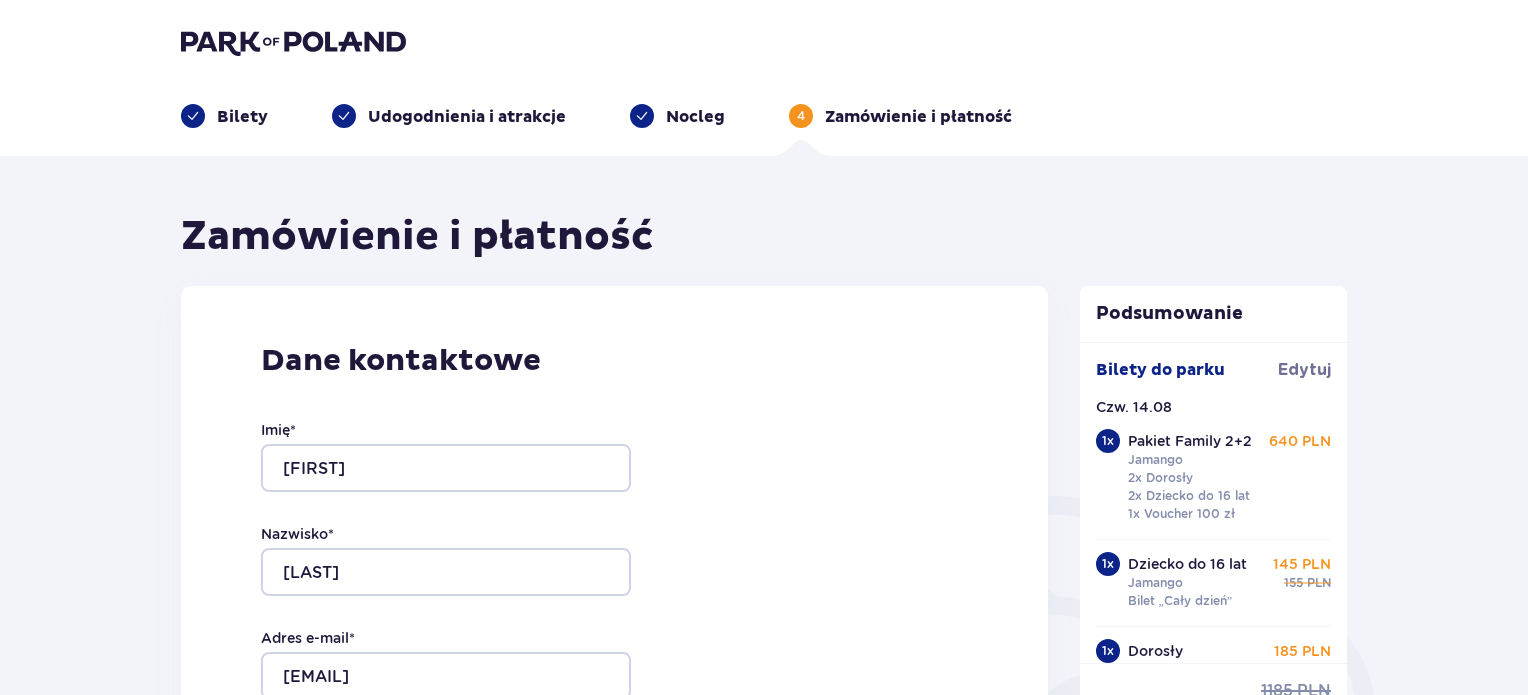 type on "[EMAIL]" 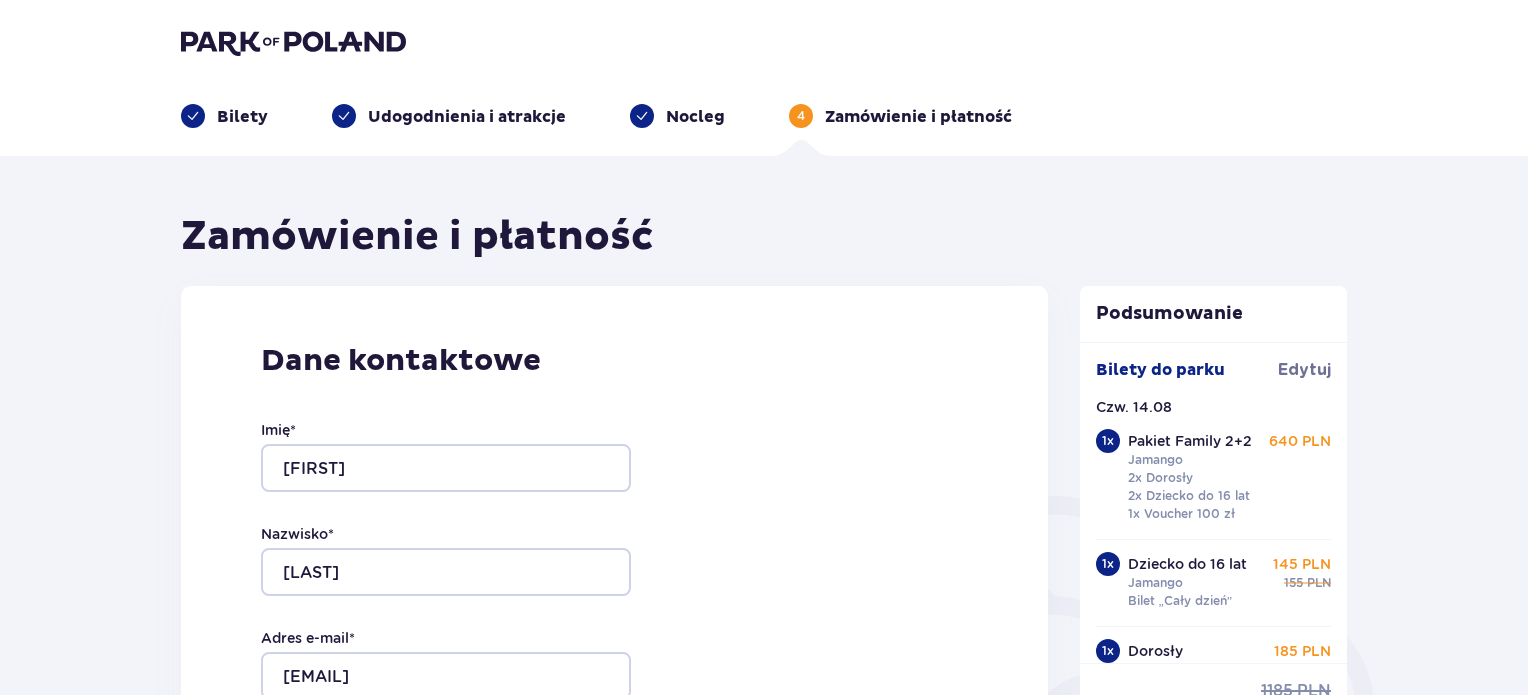 type on "507895895" 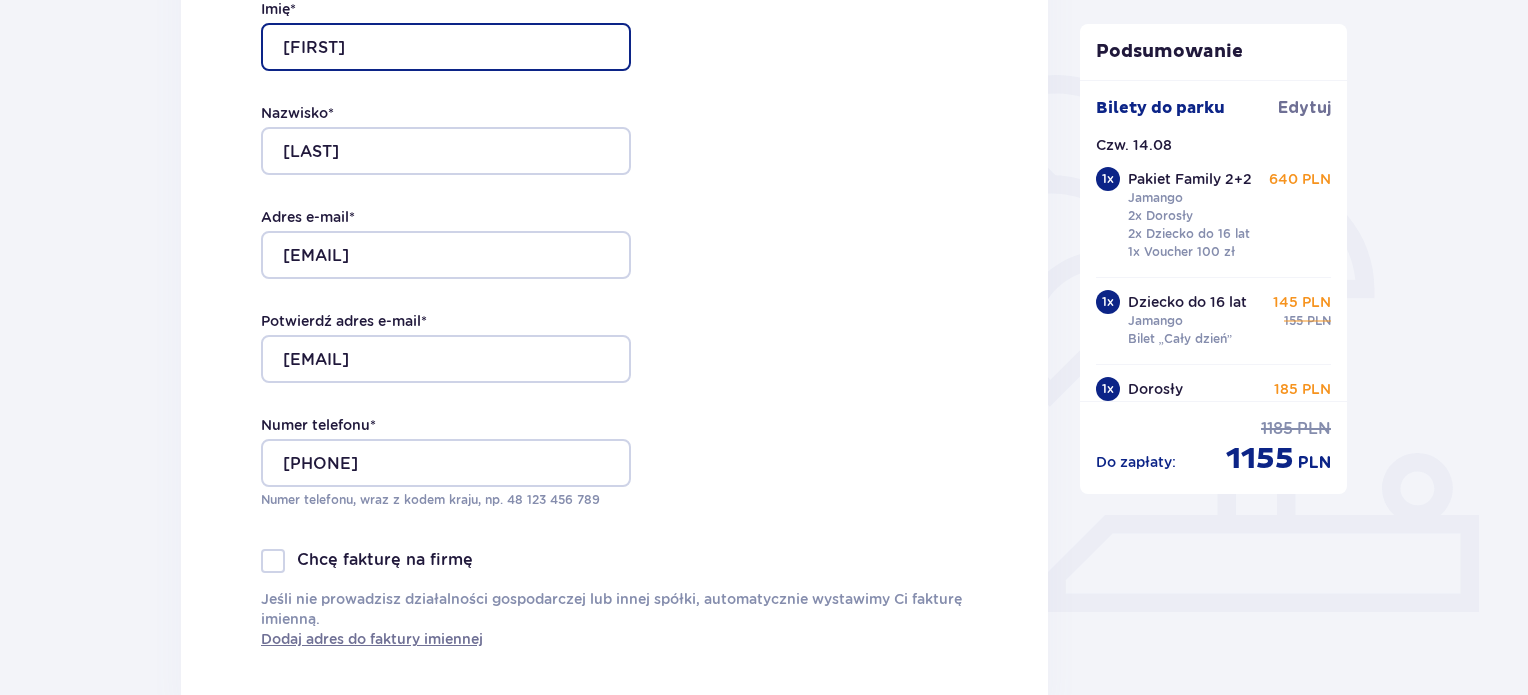scroll, scrollTop: 431, scrollLeft: 0, axis: vertical 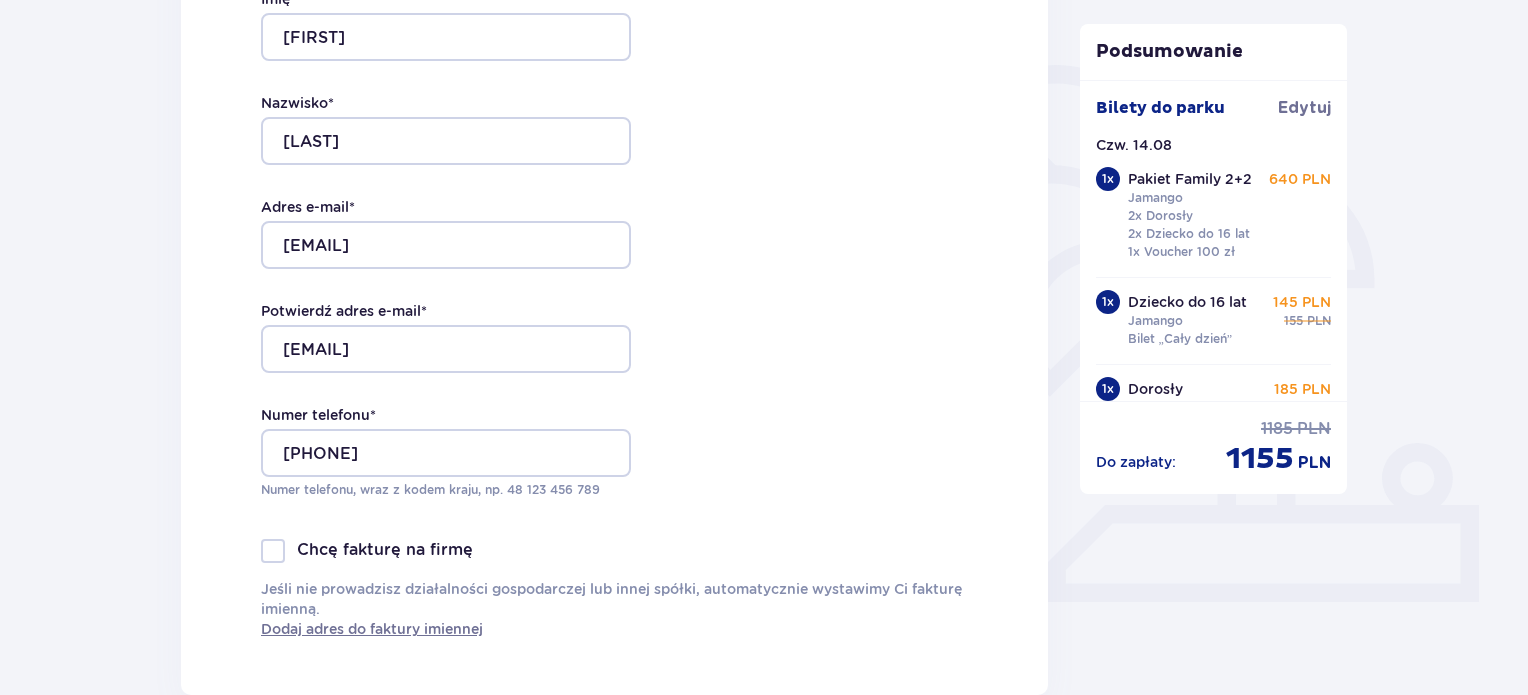 click on "Zamówienie i płatność Dane kontaktowe Imię * Marzena Nazwisko * Makowska-Boryszewska Adres e-mail * makowska-m2@wp.pl Potwierdź adres e-mail * makowska-m2@wp.pl Numer telefonu * 507895895 Numer telefonu, wraz z kodem kraju, np. 48 ​123 ​456 ​789 Chcę fakturę na firmę Jeśli nie prowadzisz działalności gospodarczej lub innej spółki, automatycznie wystawimy Ci fakturę imienną. Dodaj adres do faktury imiennej Utwórz konto Tak, chcę założyć konto *Zapoznałem/am się i akceptuję   Regulamin sprzedaży biletów online,   Regulamin korzystania z parku wodnego Suntago,   Regulamin Sprzedaży Suntago Village,   Regulamin Pobytu w Suntago Village ,  Regulamin strefy VIP ,  Specjalne warunki zakupu Pakietu Rodzinnego ,  Zasady promocji Pakiet dla Seniora ,  Regulamin promocji “Online taniej 10/20 zł”   i   Politykę prywatności Akceptuję inne zgody Rozwiń Mam kod rabatowy Zastosuj Mam voucher kwotowy Zastosuj Przecenione produkty Bilety do parku Czw. 14.08.25 1 x Dziecko do 16 lat 145" at bounding box center (764, 1081) 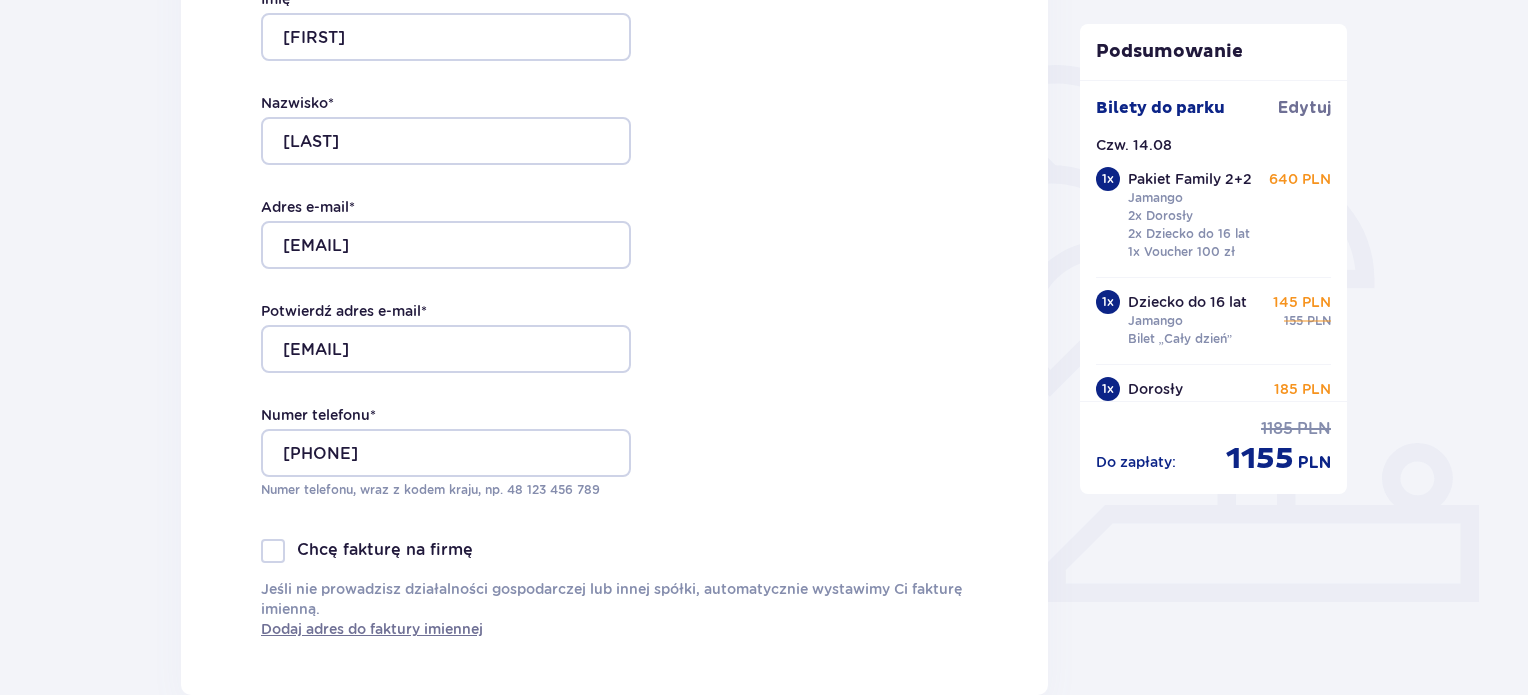 click on "Zamówienie i płatność Dane kontaktowe Imię * Marzena Nazwisko * Makowska-Boryszewska Adres e-mail * makowska-m2@wp.pl Potwierdź adres e-mail * makowska-m2@wp.pl Numer telefonu * 507895895 Numer telefonu, wraz z kodem kraju, np. 48 ​123 ​456 ​789 Chcę fakturę na firmę Jeśli nie prowadzisz działalności gospodarczej lub innej spółki, automatycznie wystawimy Ci fakturę imienną. Dodaj adres do faktury imiennej Utwórz konto Tak, chcę założyć konto *Zapoznałem/am się i akceptuję   Regulamin sprzedaży biletów online,   Regulamin korzystania z parku wodnego Suntago,   Regulamin Sprzedaży Suntago Village,   Regulamin Pobytu w Suntago Village ,  Regulamin strefy VIP ,  Specjalne warunki zakupu Pakietu Rodzinnego ,  Zasady promocji Pakiet dla Seniora ,  Regulamin promocji “Online taniej 10/20 zł”   i   Politykę prywatności Akceptuję inne zgody Rozwiń Mam kod rabatowy Zastosuj Mam voucher kwotowy Zastosuj Przecenione produkty Bilety do parku Czw. 14.08.25 1 x Dziecko do 16 lat 145" at bounding box center [764, 1081] 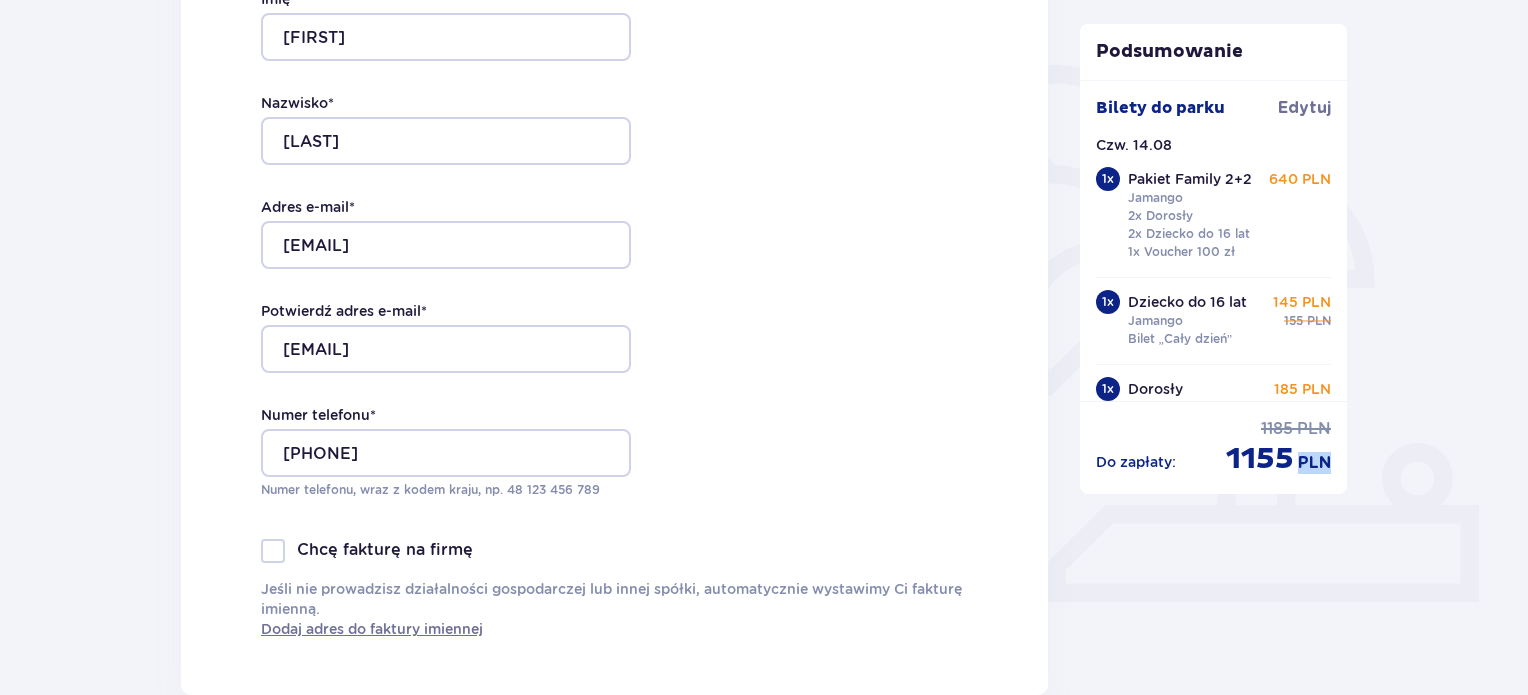 click on "Zamówienie i płatność Dane kontaktowe Imię * Marzena Nazwisko * Makowska-Boryszewska Adres e-mail * makowska-m2@wp.pl Potwierdź adres e-mail * makowska-m2@wp.pl Numer telefonu * 507895895 Numer telefonu, wraz z kodem kraju, np. 48 ​123 ​456 ​789 Chcę fakturę na firmę Jeśli nie prowadzisz działalności gospodarczej lub innej spółki, automatycznie wystawimy Ci fakturę imienną. Dodaj adres do faktury imiennej Utwórz konto Tak, chcę założyć konto *Zapoznałem/am się i akceptuję   Regulamin sprzedaży biletów online,   Regulamin korzystania z parku wodnego Suntago,   Regulamin Sprzedaży Suntago Village,   Regulamin Pobytu w Suntago Village ,  Regulamin strefy VIP ,  Specjalne warunki zakupu Pakietu Rodzinnego ,  Zasady promocji Pakiet dla Seniora ,  Regulamin promocji “Online taniej 10/20 zł”   i   Politykę prywatności Akceptuję inne zgody Rozwiń Mam kod rabatowy Zastosuj Mam voucher kwotowy Zastosuj Przecenione produkty Bilety do parku Czw. 14.08.25 1 x Dziecko do 16 lat 145" at bounding box center [764, 1081] 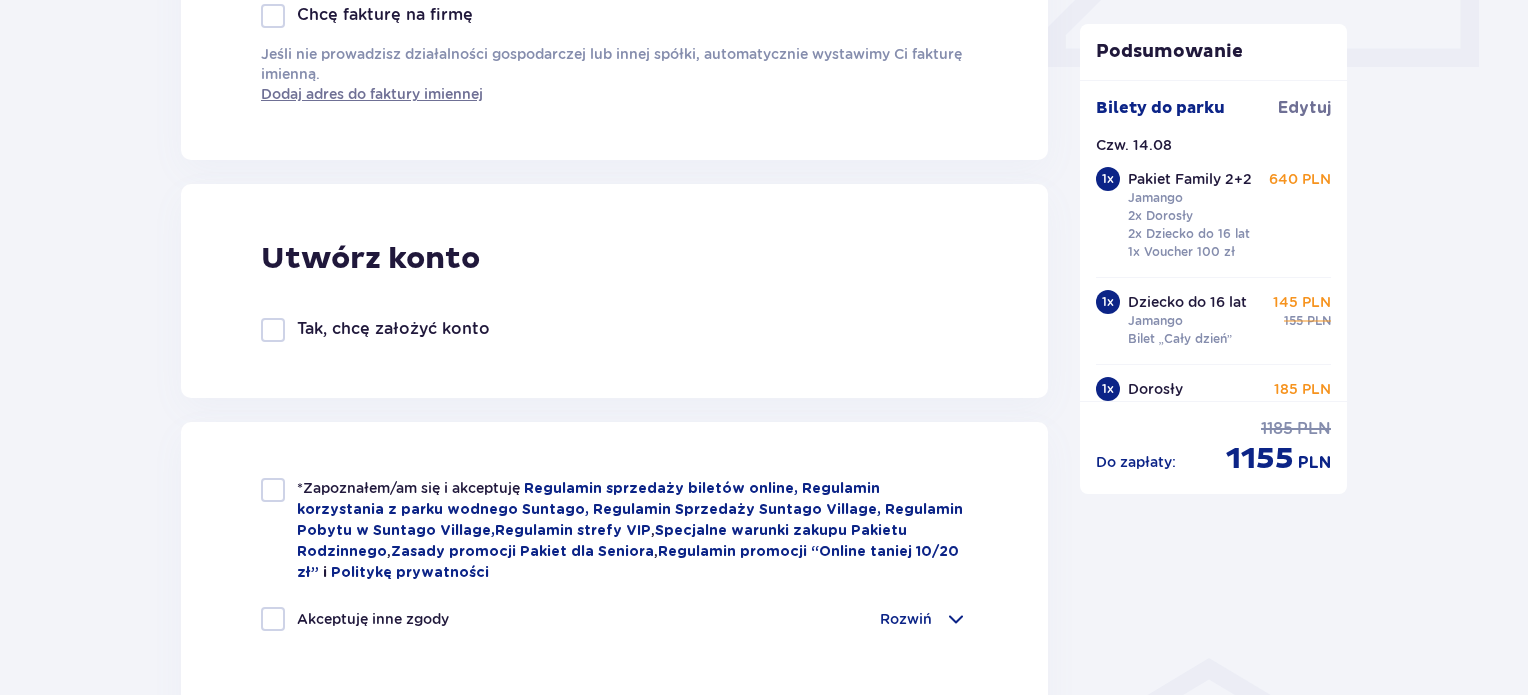 scroll, scrollTop: 1031, scrollLeft: 0, axis: vertical 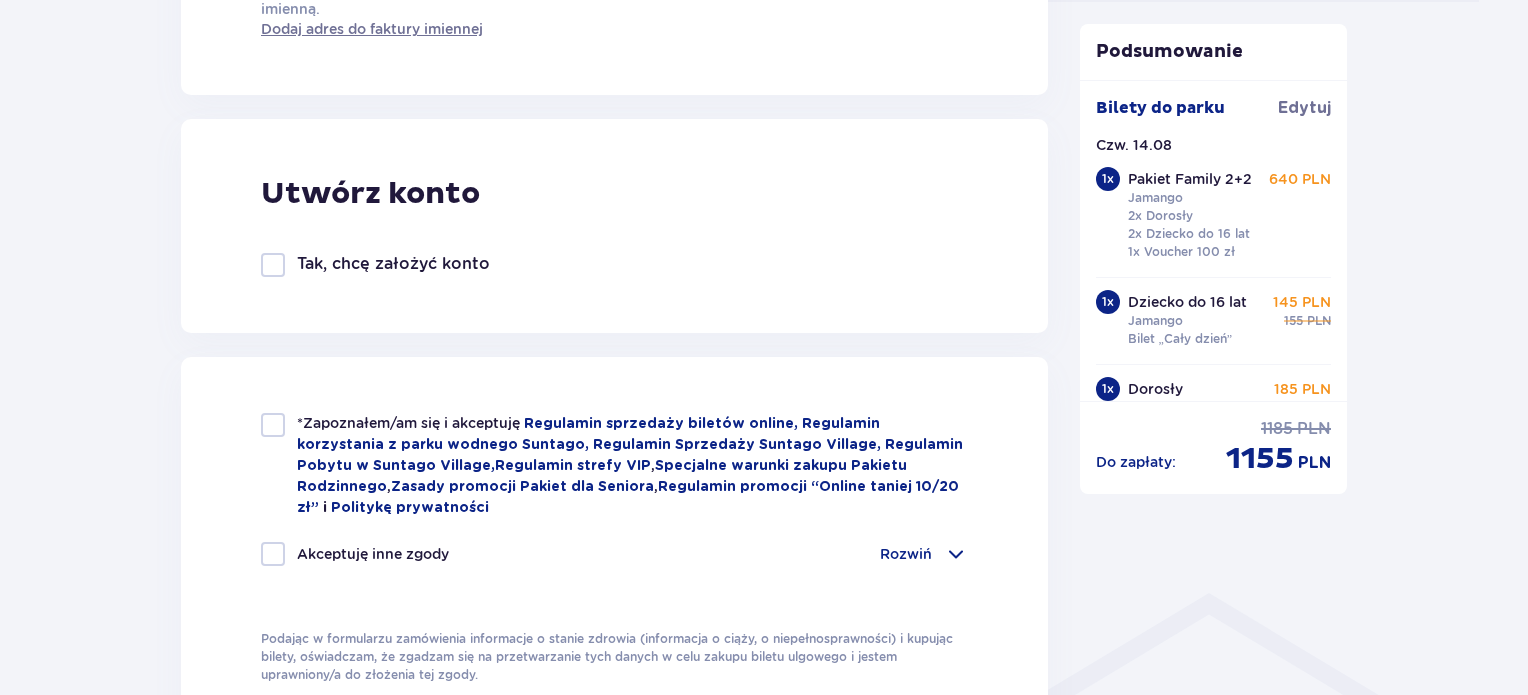 click at bounding box center [273, 425] 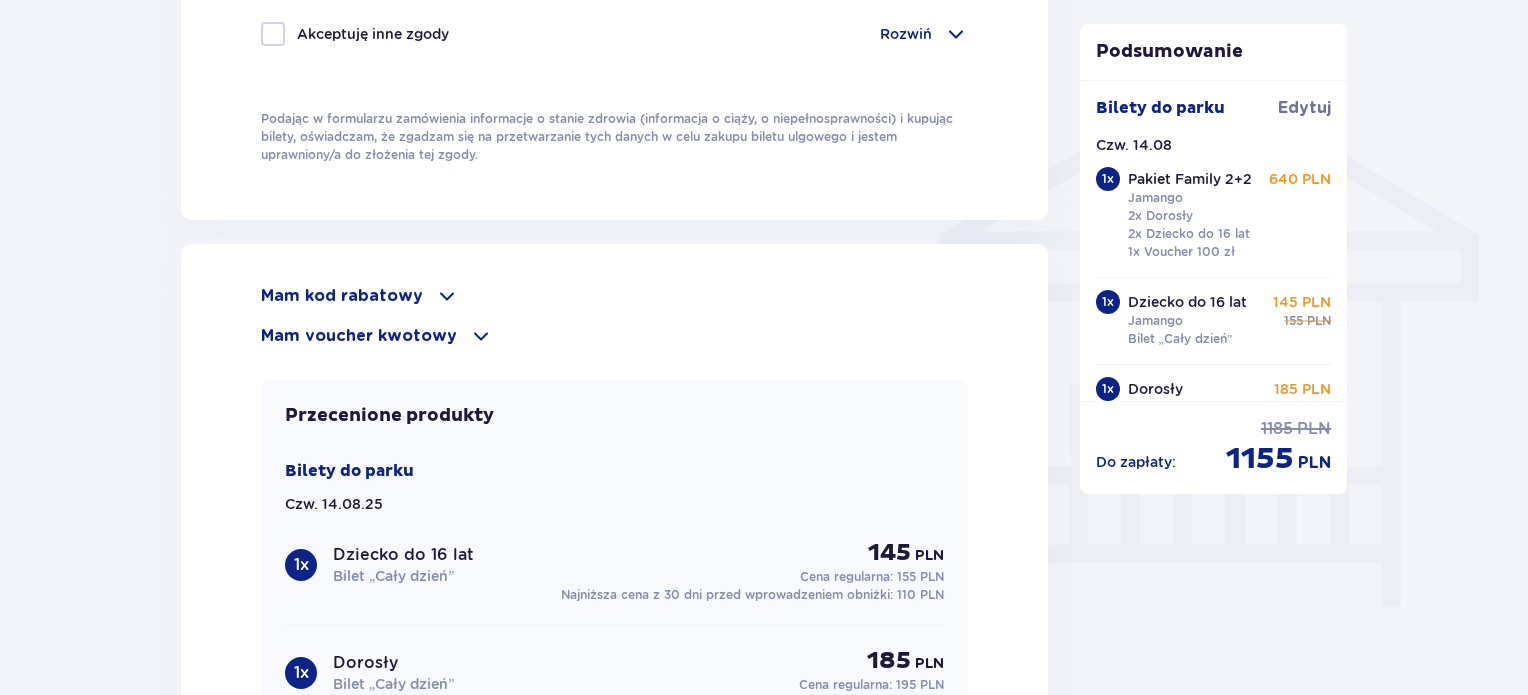 scroll, scrollTop: 1591, scrollLeft: 0, axis: vertical 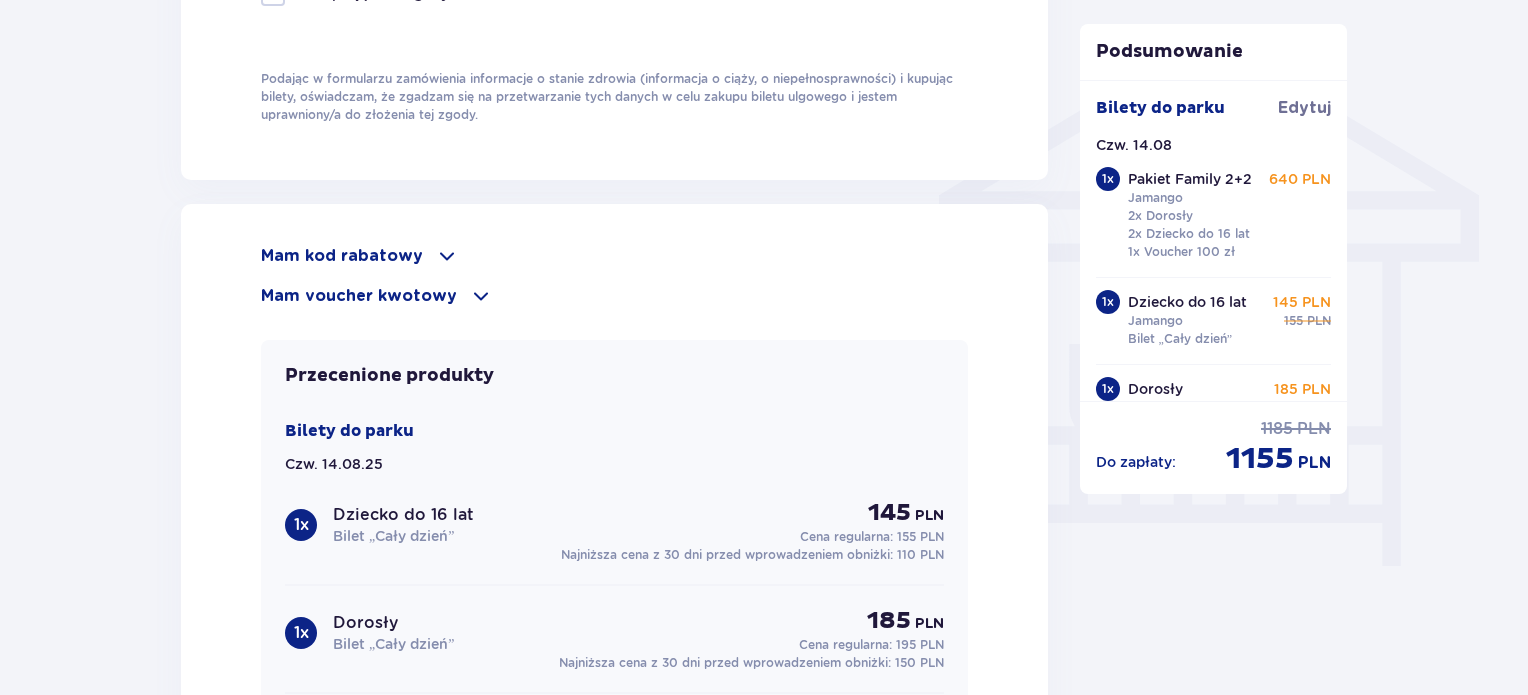click on "Podsumowanie Bilety do parku Edytuj Czw. 14.08   1 x Pakiet Family 2+2 Jamango 2x Dorosły 2x Dziecko do 16 lat 1x Voucher 100 zł 640 PLN 1 x Dziecko do 16 lat Jamango Bilet „Cały dzień” 145 PLN 155 PLN 1 x Dorosły Jamango, Relax Bilet „Cały dzień” 185 PLN 195 PLN 1 x Nastolatek Jamango, Relax Bilet „Cały dzień” 185 PLN 195 PLN Do zapłaty : 1185 PLN 1155 PLN" at bounding box center [1214, -111] 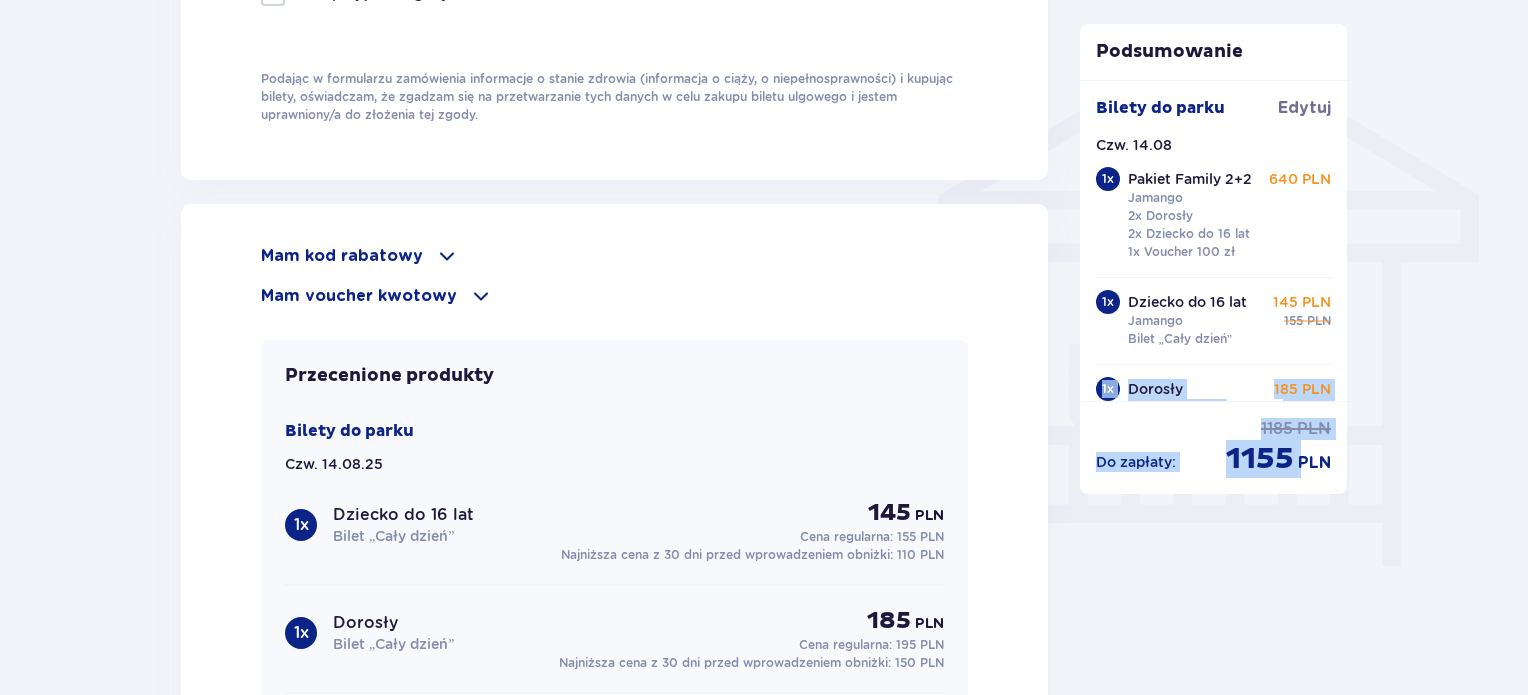 drag, startPoint x: 1347, startPoint y: 283, endPoint x: 1346, endPoint y: 314, distance: 31.016125 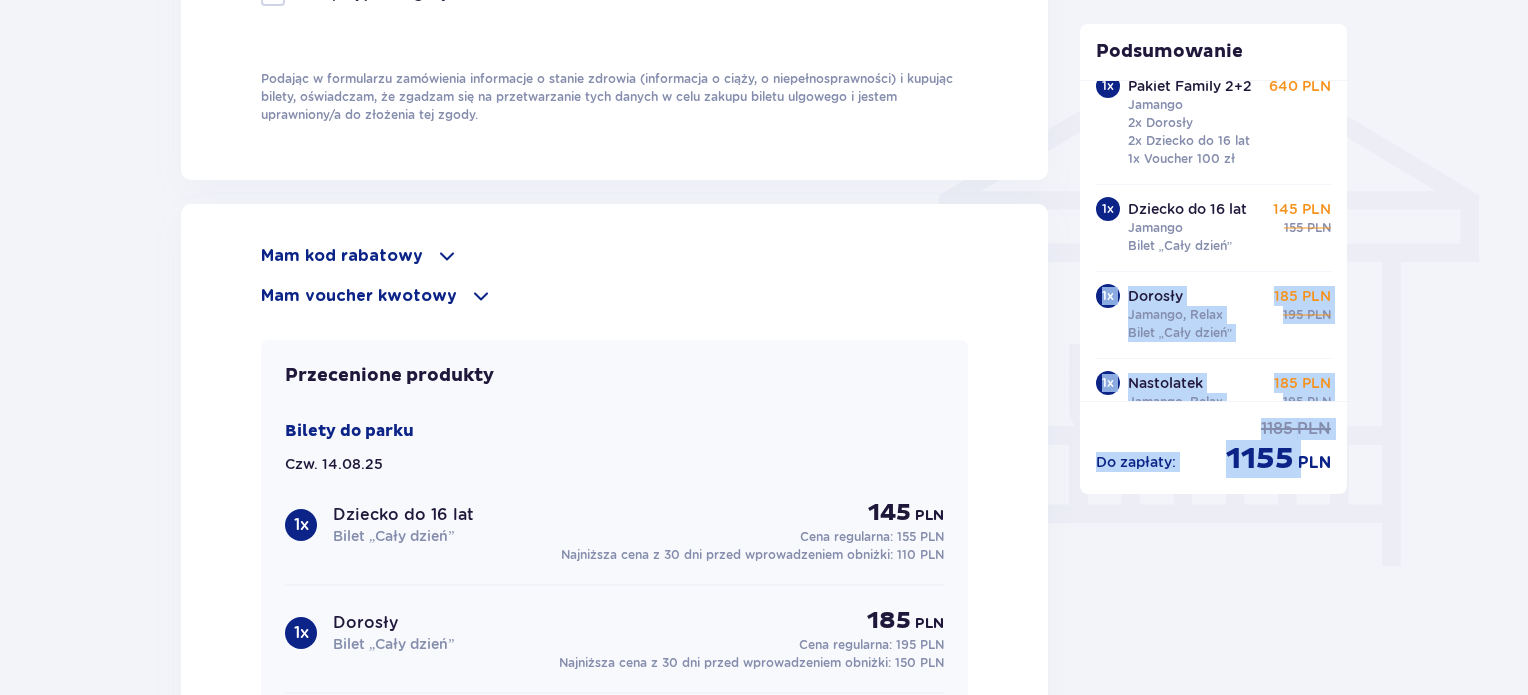 scroll, scrollTop: 140, scrollLeft: 0, axis: vertical 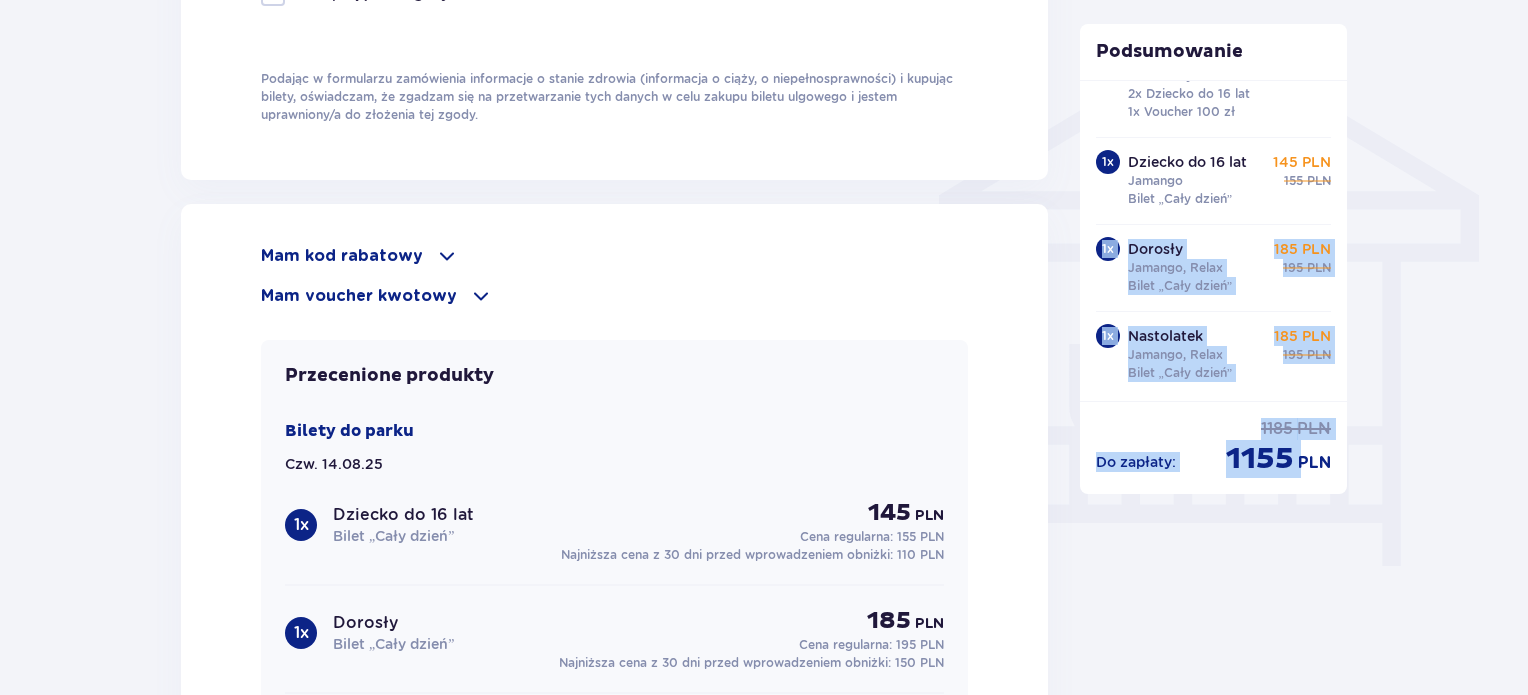 click on "Do zapłaty : 1185 PLN 1155 PLN" at bounding box center [1214, 439] 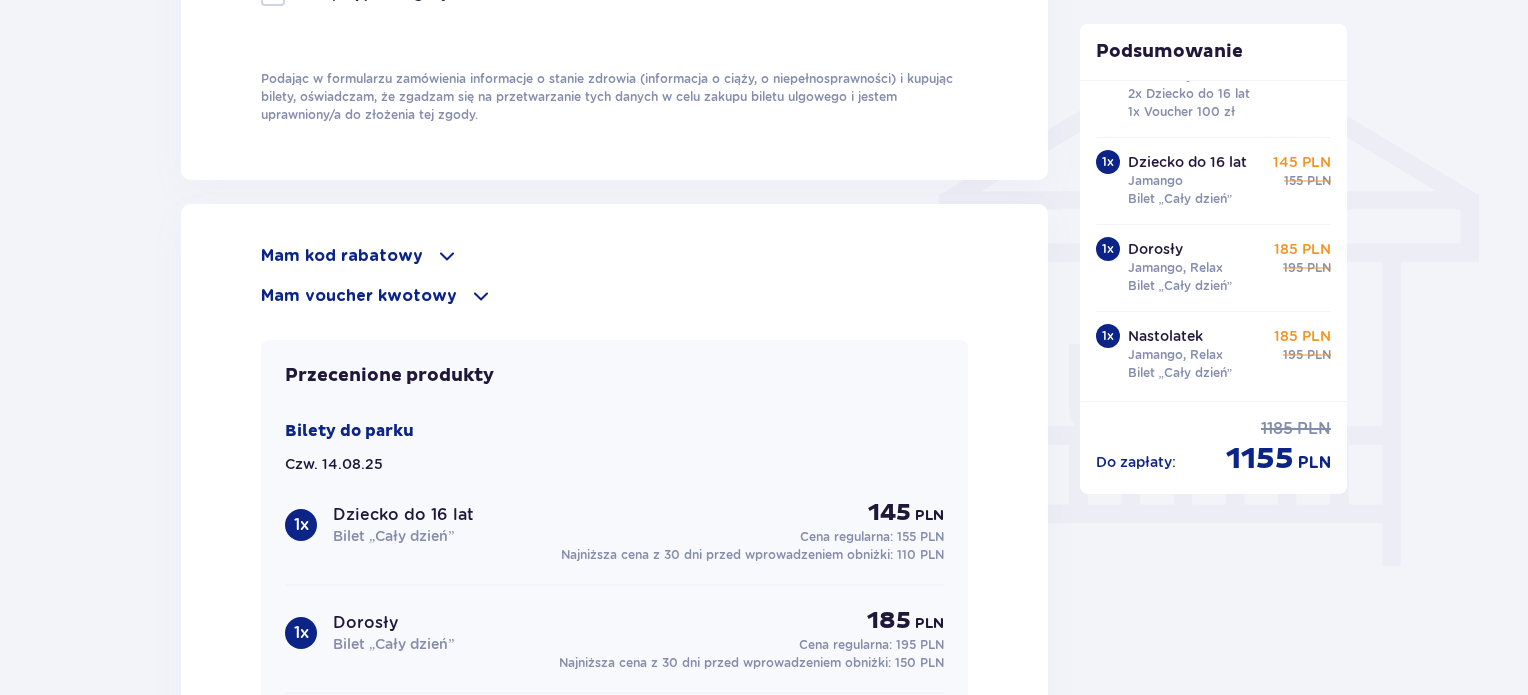 click on "Do zapłaty : 1185 PLN 1155 PLN" at bounding box center [1214, 439] 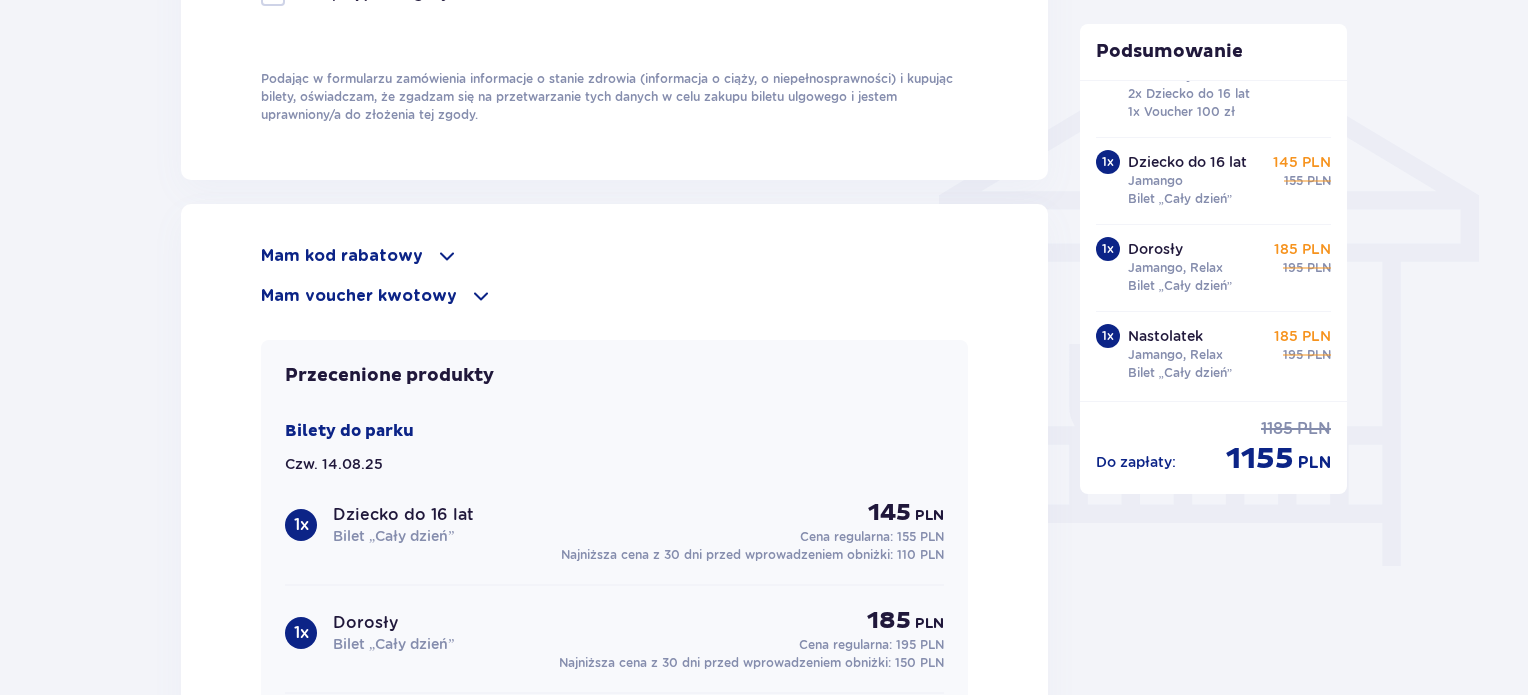 click on "Podsumowanie Bilety do parku Edytuj Czw. 14.08   1 x Pakiet Family 2+2 Jamango 2x Dorosły 2x Dziecko do 16 lat 1x Voucher 100 zł 640 PLN 1 x Dziecko do 16 lat Jamango Bilet „Cały dzień” 145 PLN 155 PLN 1 x Dorosły Jamango, Relax Bilet „Cały dzień” 185 PLN 195 PLN 1 x Nastolatek Jamango, Relax Bilet „Cały dzień” 185 PLN 195 PLN Do zapłaty : 1185 PLN 1155 PLN" at bounding box center [1214, -111] 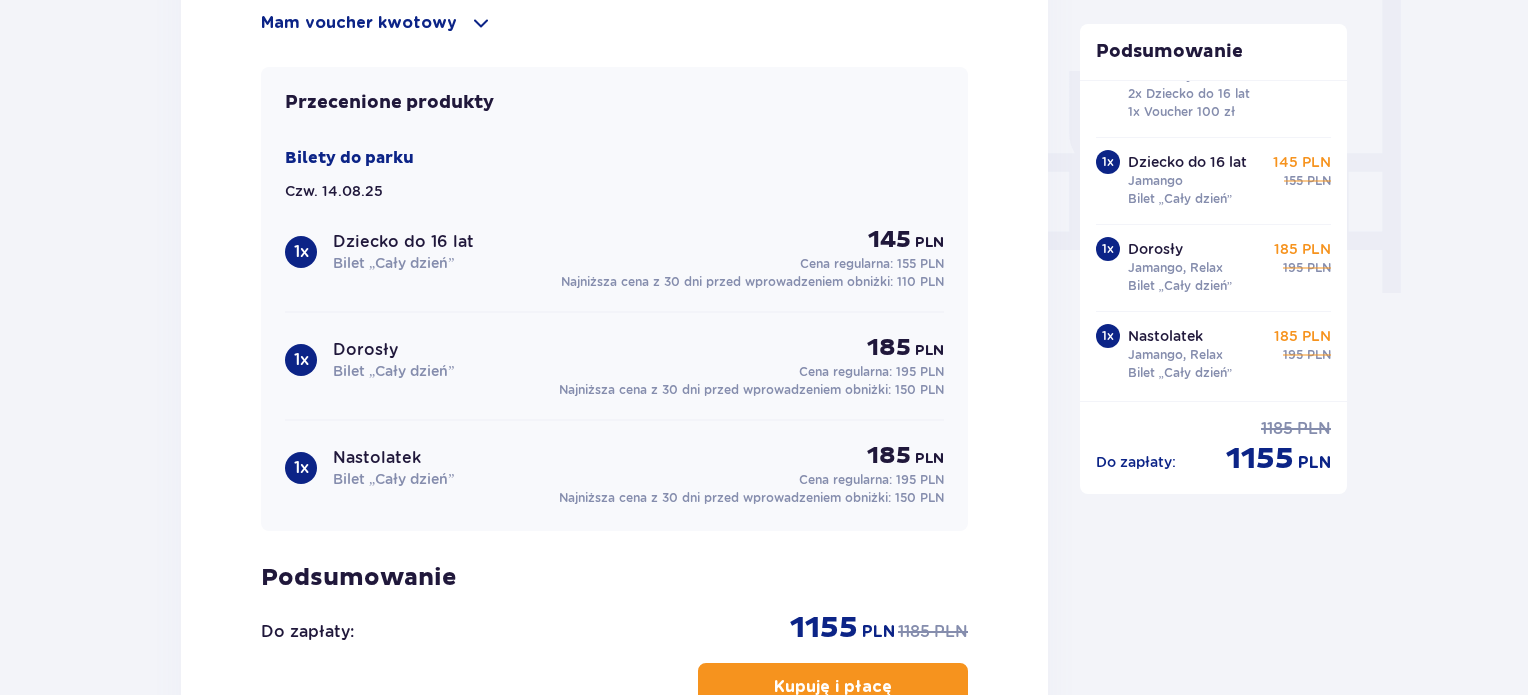 scroll, scrollTop: 1921, scrollLeft: 0, axis: vertical 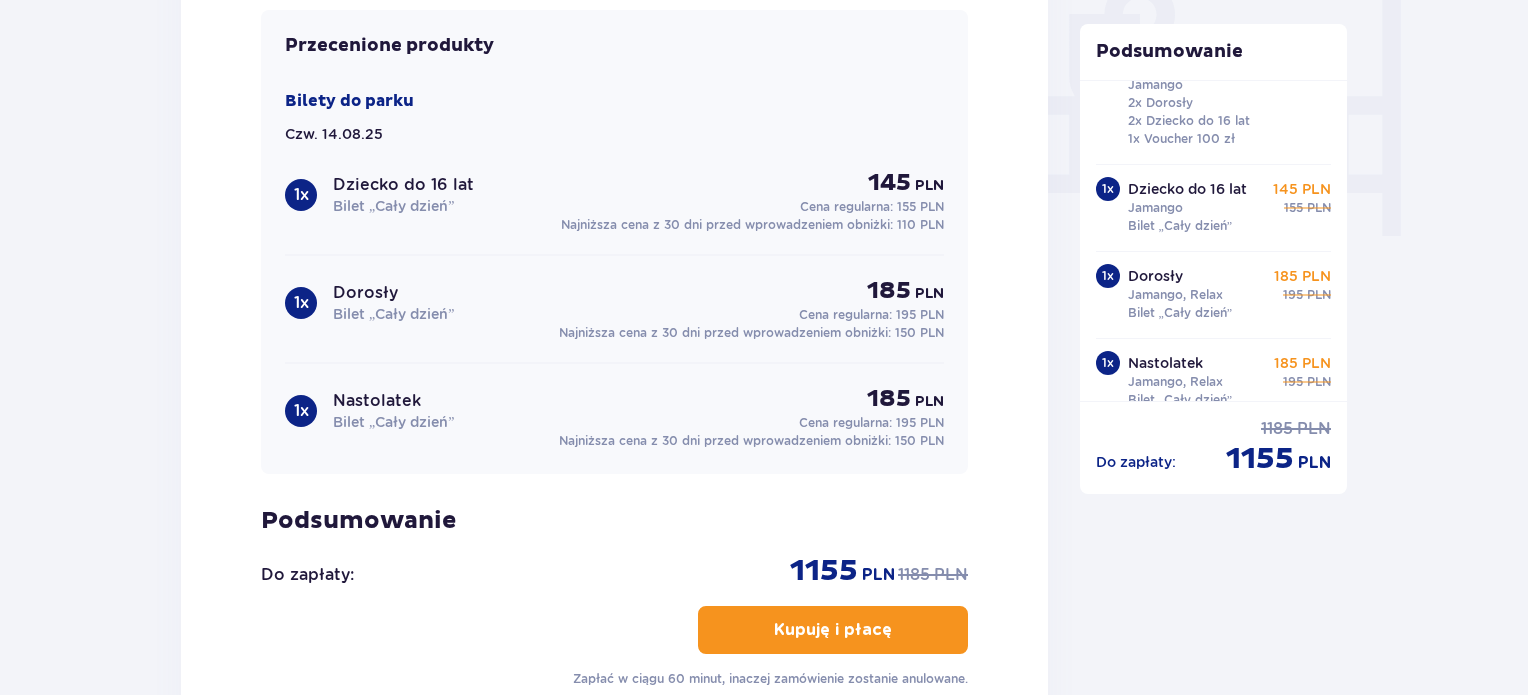 click on "Kupuję i płacę" at bounding box center (833, 630) 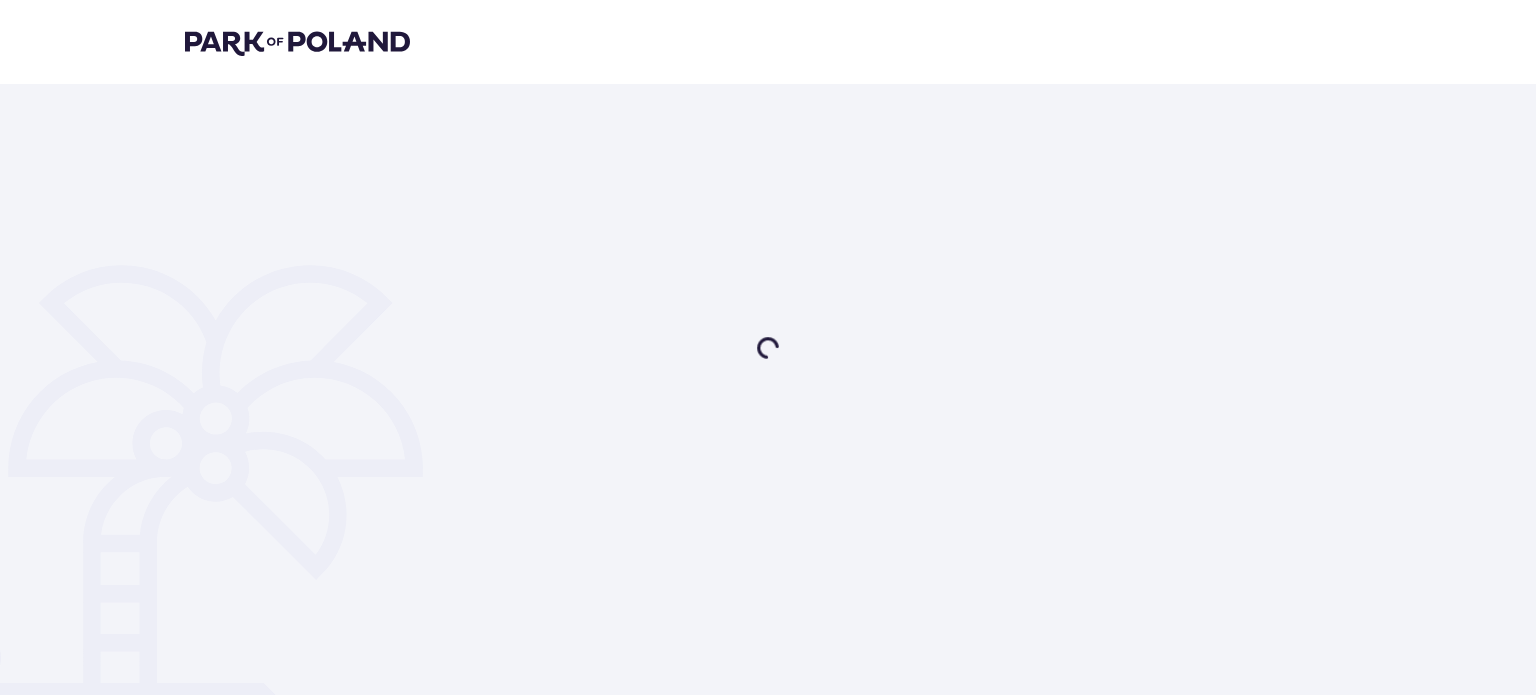scroll, scrollTop: 0, scrollLeft: 0, axis: both 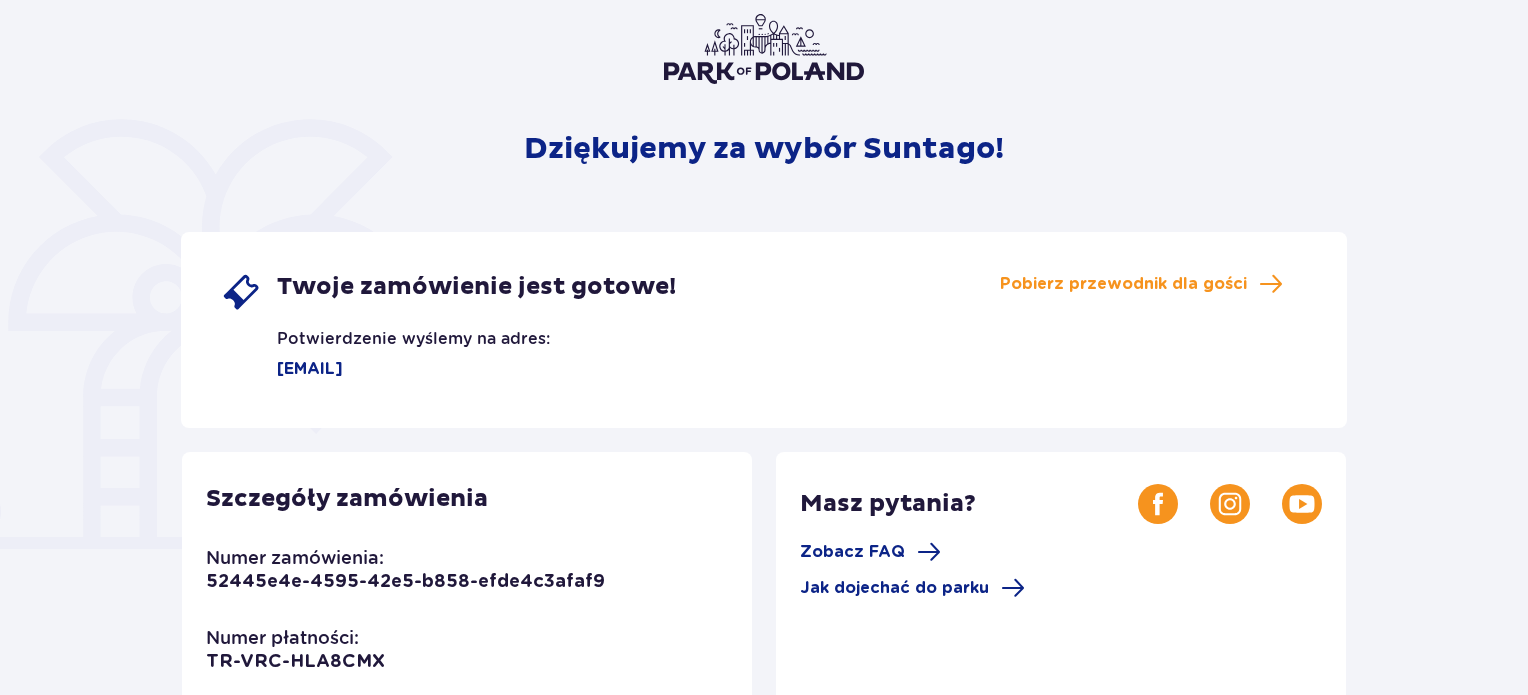 click on "Dziękujemy za wybór Suntago! Twoje zamówienie jest gotowe!   Potwierdzenie wyślemy na adres: [EMAIL] Pobierz przewodnik dla gości Szczegóły zamówienia Numer zamówienia: [UUID] Numer płatności: [ALPHANUMERIC] Masz pytania? Zobacz FAQ Jak dojechać do parku Dla głodnych   nie tylko wrażeń! Restauracje i bary Wybierz się w kulinarną podróż dookoła świata – w parku czeka aż 5 restauracji i 4 basenowe koktajl bary. Więcej A może   dłuższy pobyt? Suntago Village Suntago Village to miejsce dla wielbicieli zabawy i tropikalnego klimatu, chcących dłużej cieszyć się pobytem w Parku. Więcej" at bounding box center (764, 543) 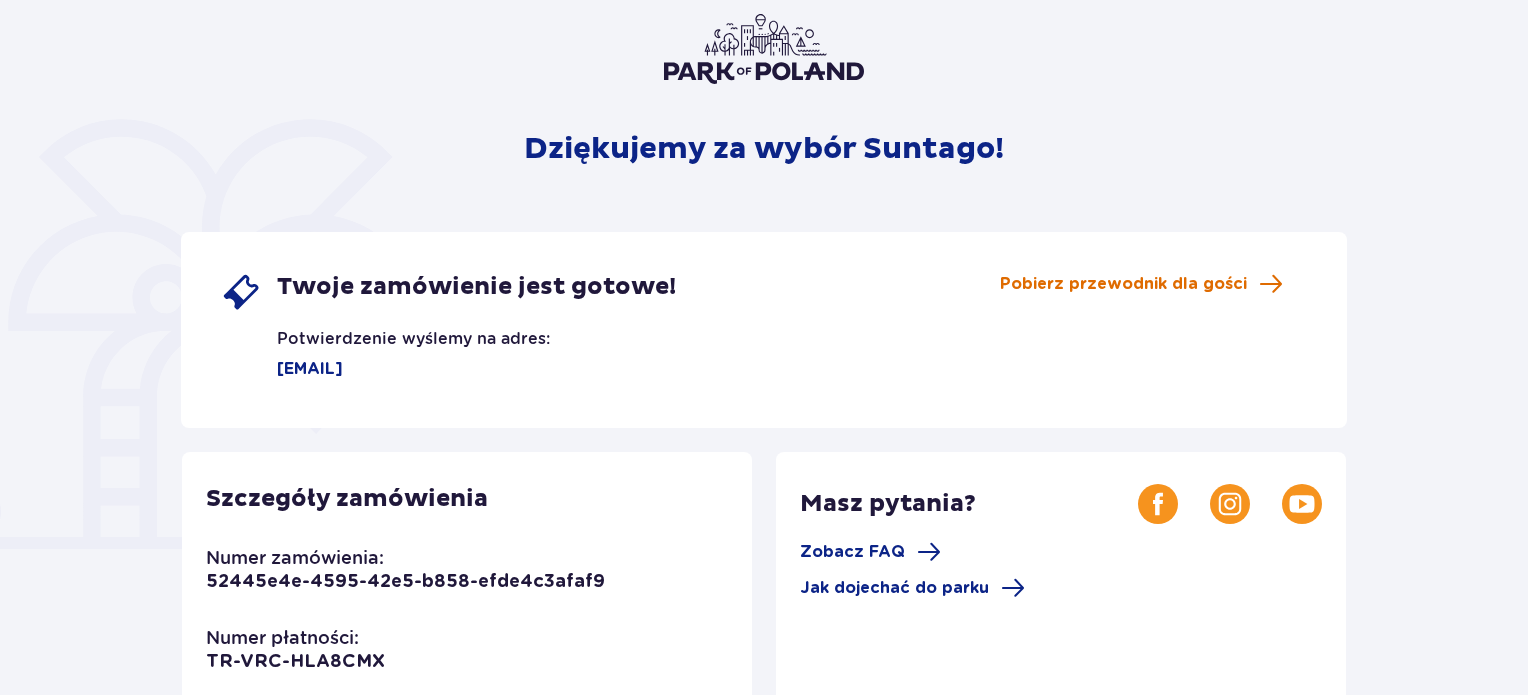 click on "Pobierz przewodnik dla gości" at bounding box center [1123, 284] 